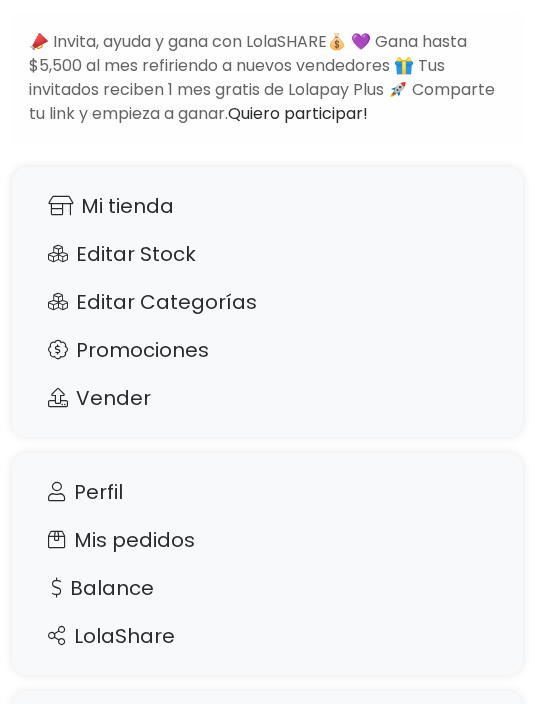 scroll, scrollTop: 119, scrollLeft: 0, axis: vertical 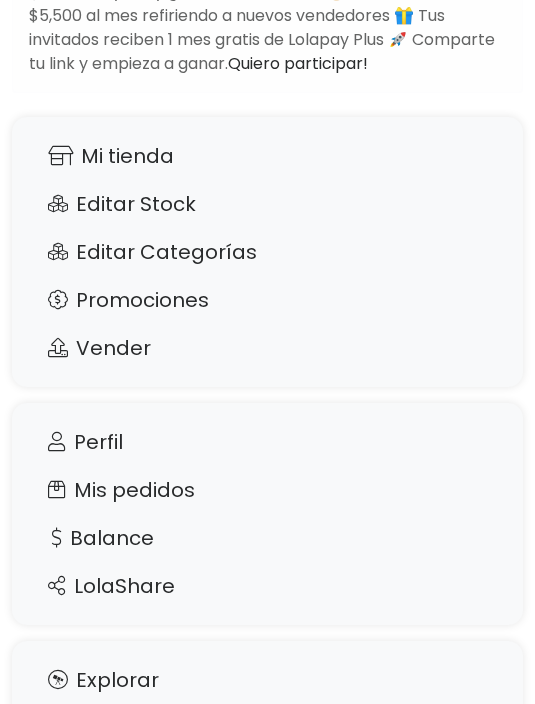 click on "Editar Stock" at bounding box center (267, 205) 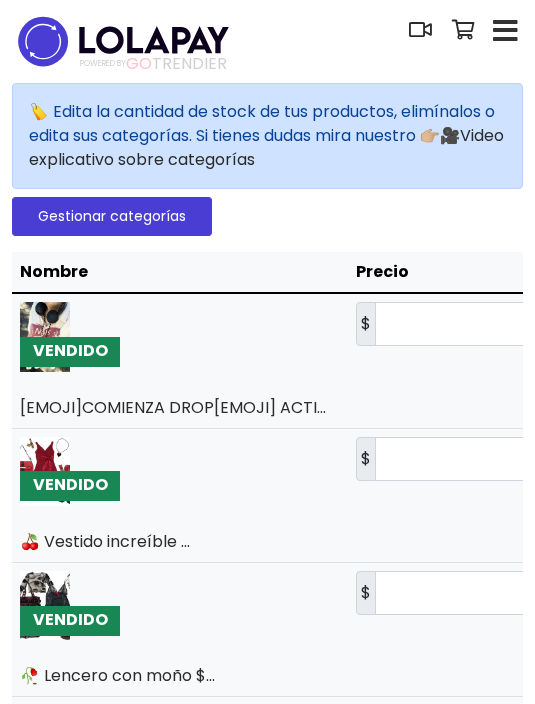 scroll, scrollTop: 0, scrollLeft: 0, axis: both 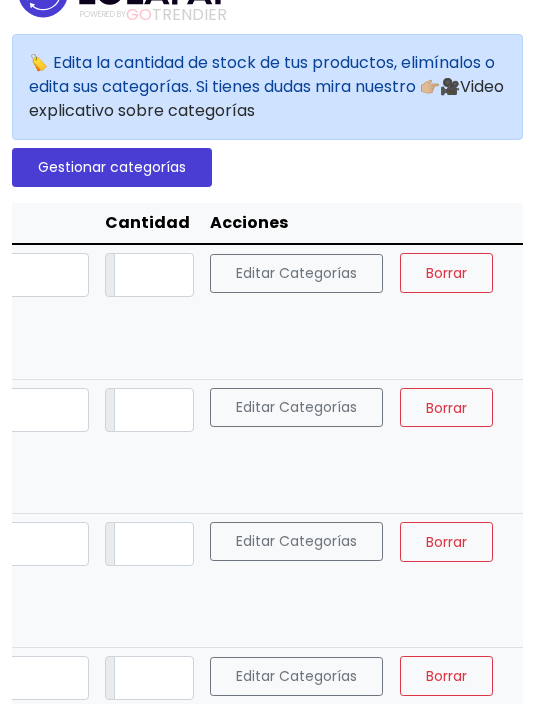 click on "Borrar" at bounding box center (446, 273) 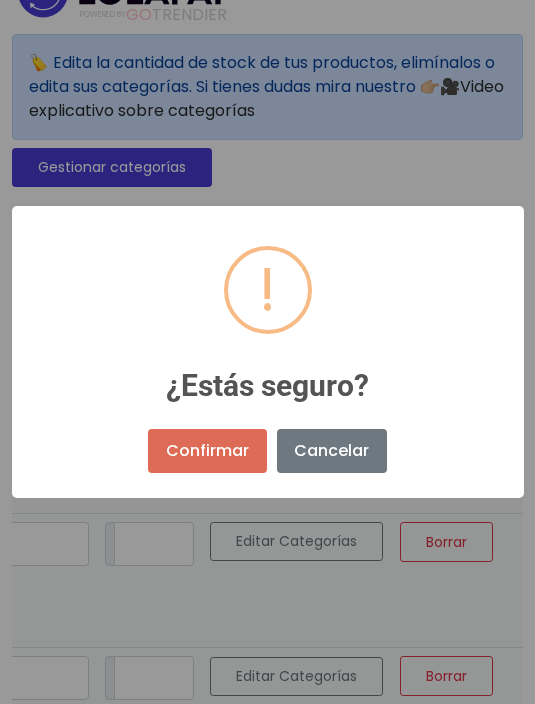 click on "× ! ¿Estás seguro? Confirmar No Cancelar" at bounding box center (268, 352) 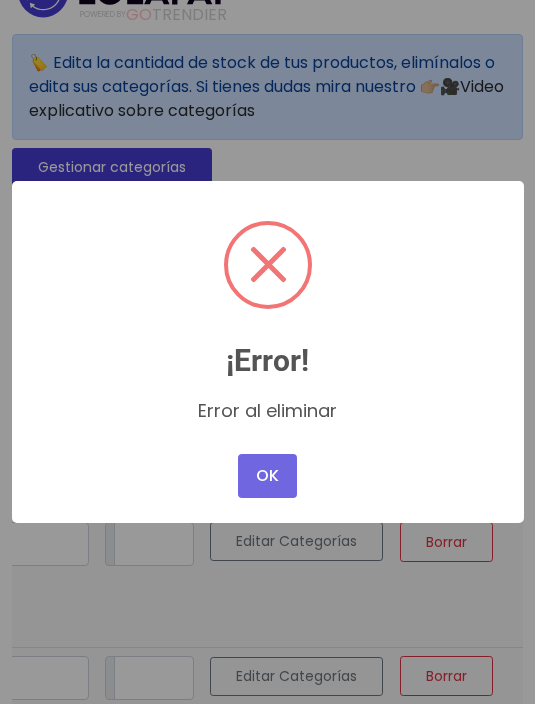 click on "×
¡Error! Error al eliminar OK No Cancel" at bounding box center [268, 352] 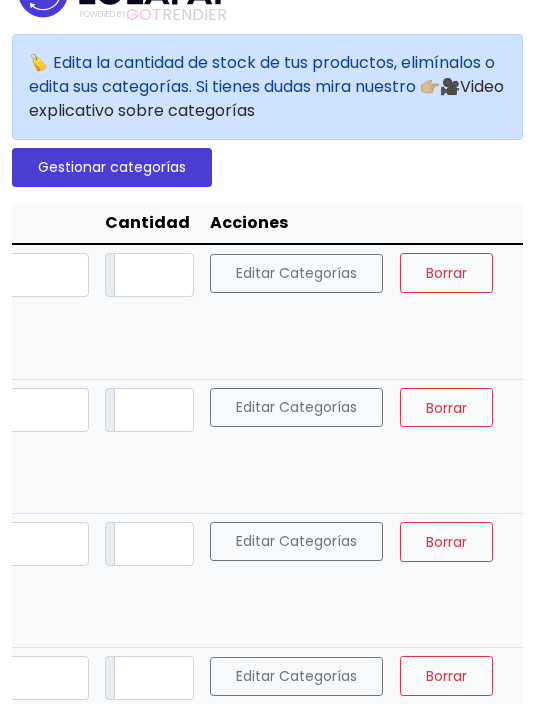 click on "Borrar" at bounding box center (446, 407) 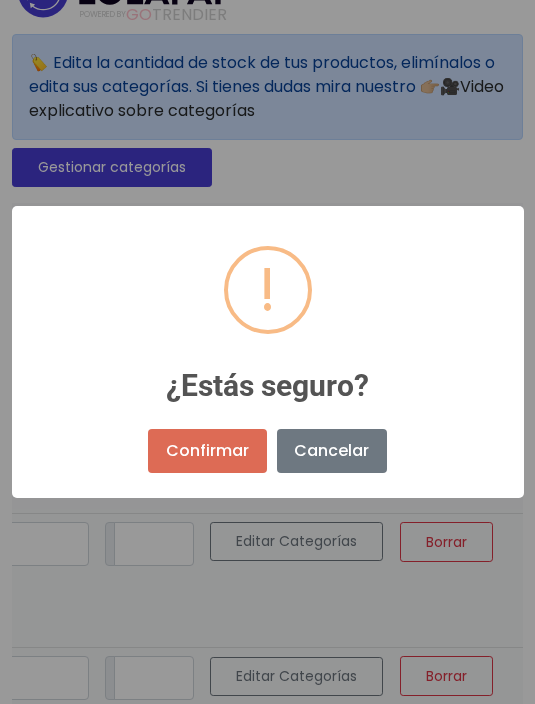 click on "Confirmar" at bounding box center (207, 451) 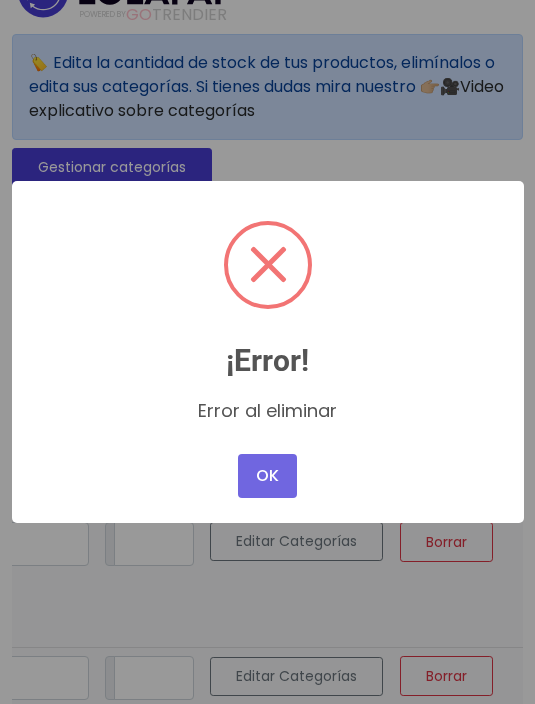 click on "OK" at bounding box center (267, 476) 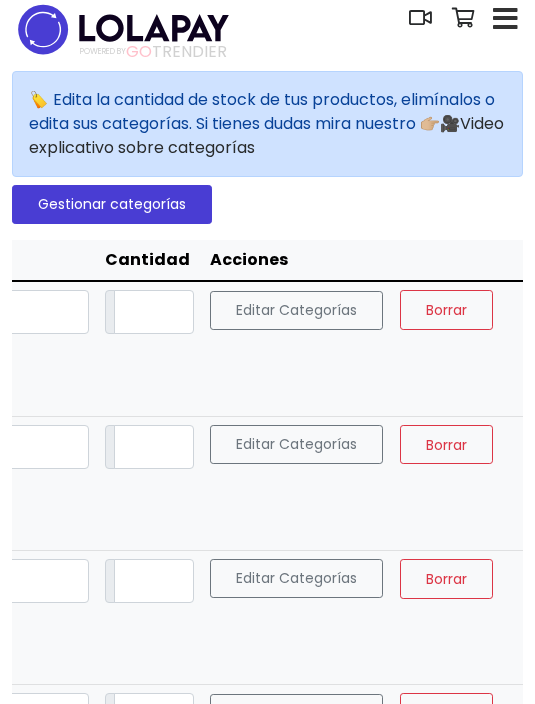 scroll, scrollTop: 0, scrollLeft: 0, axis: both 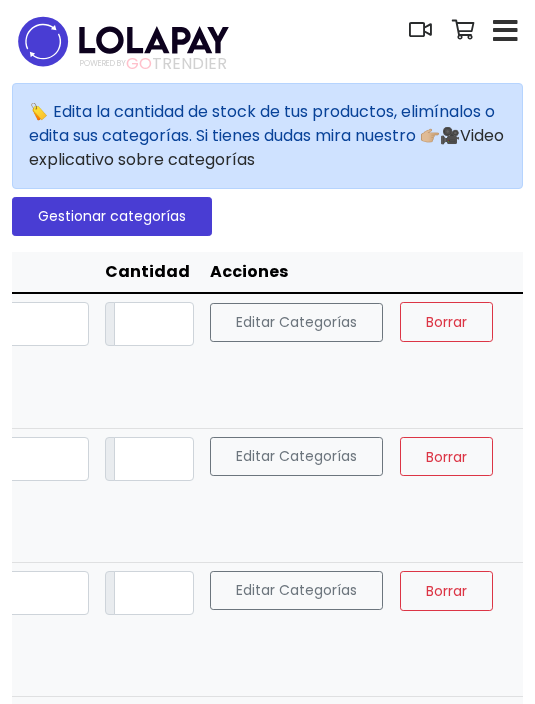 click at bounding box center [123, 41] 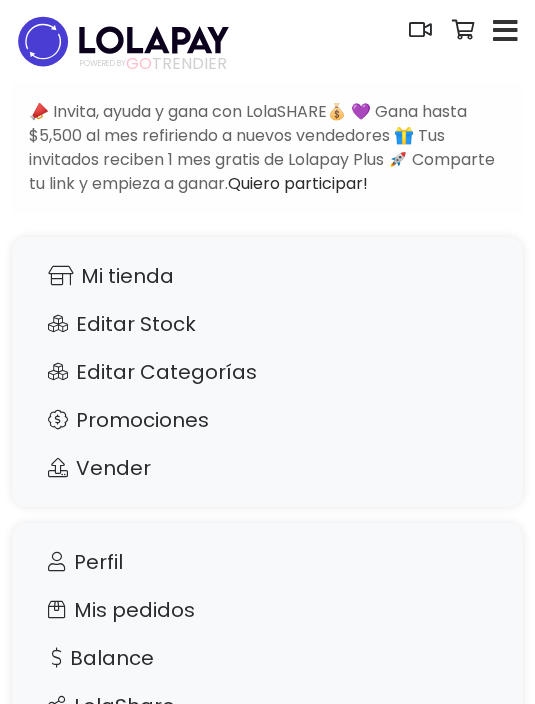scroll, scrollTop: 0, scrollLeft: 0, axis: both 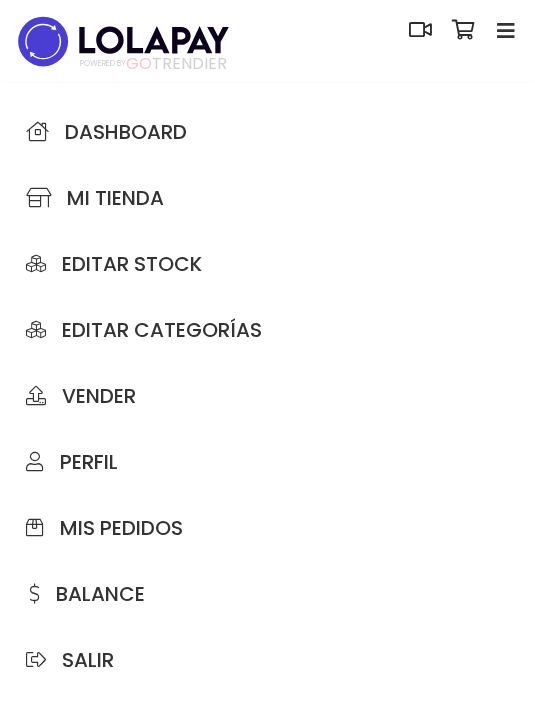 click on "Perfil" at bounding box center (72, 462) 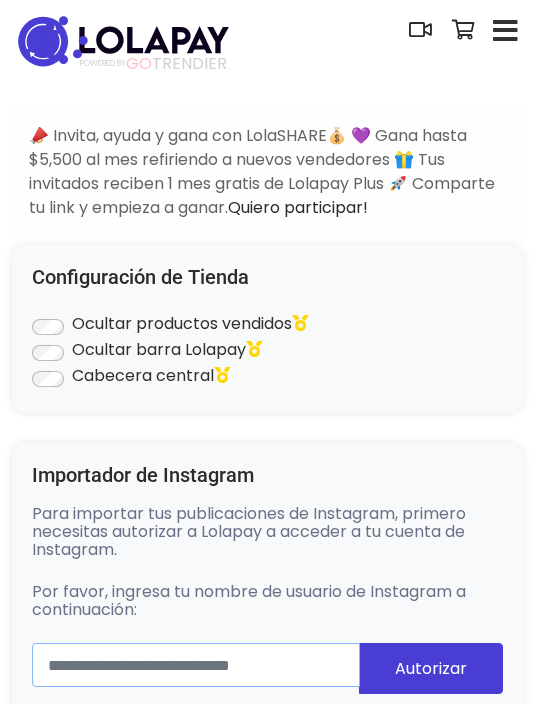 type on "**********" 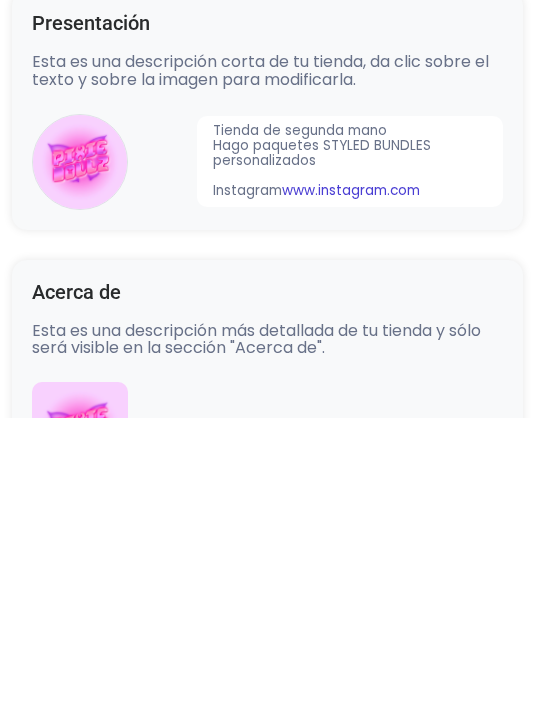 click on "Presentación" at bounding box center (267, 310) 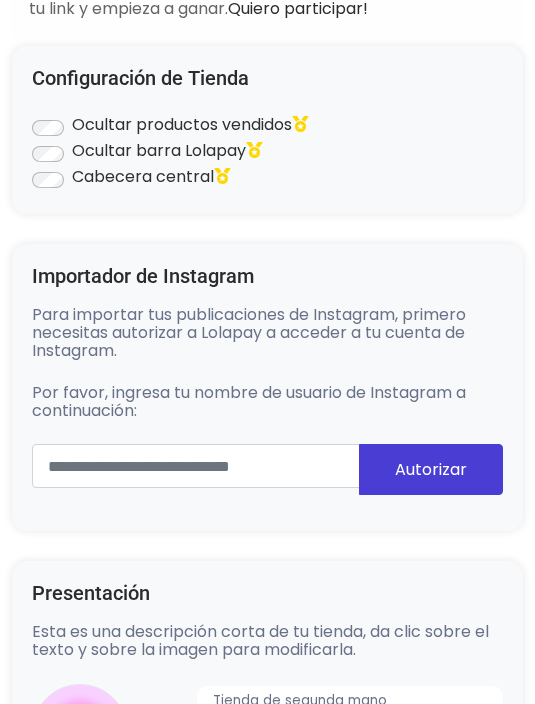 scroll, scrollTop: 0, scrollLeft: 0, axis: both 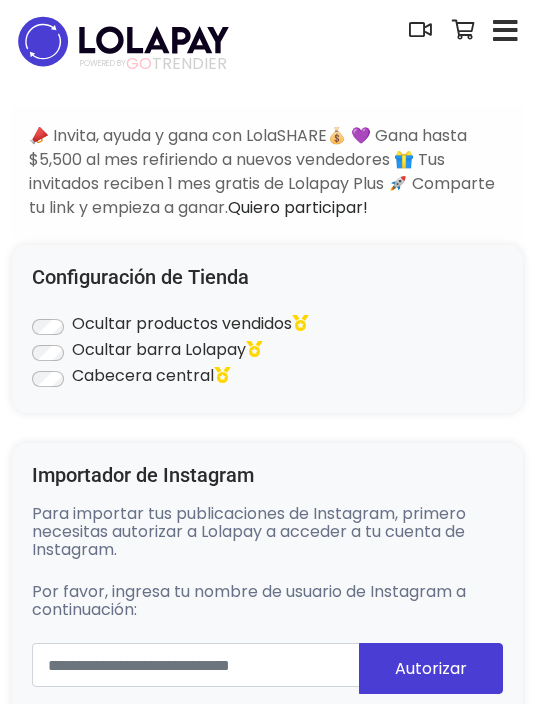 click at bounding box center [505, 31] 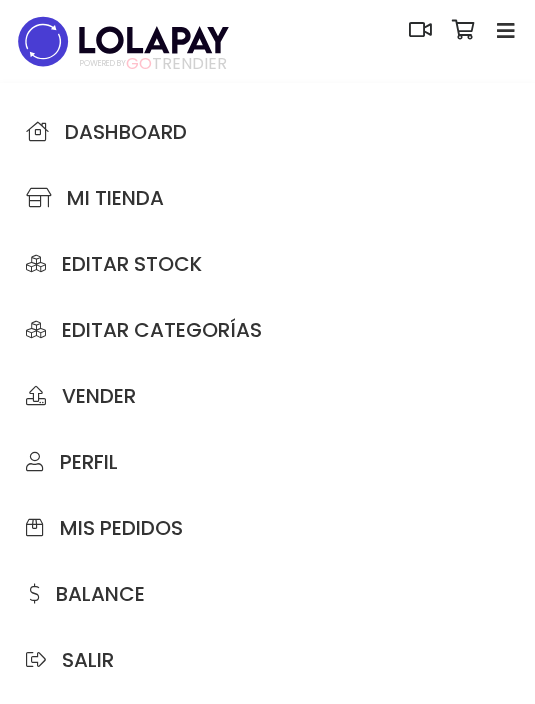 click on "Mi tienda" at bounding box center (95, 198) 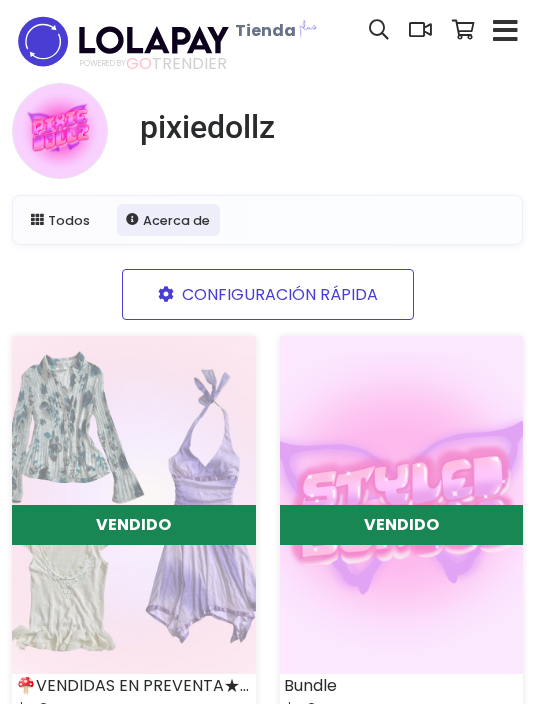 scroll, scrollTop: 0, scrollLeft: 0, axis: both 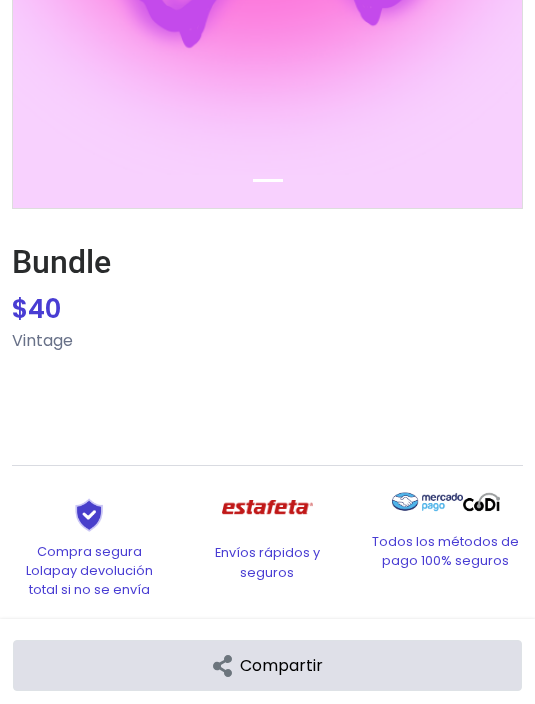 click on "Vintage" at bounding box center (267, 389) 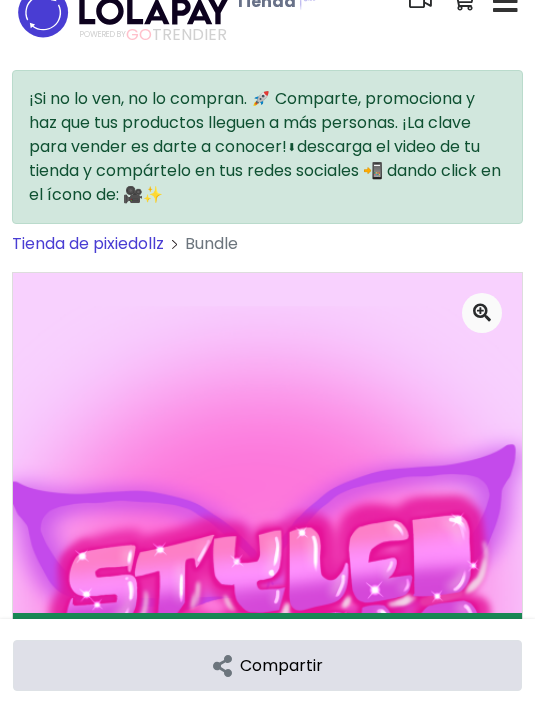 scroll, scrollTop: 0, scrollLeft: 0, axis: both 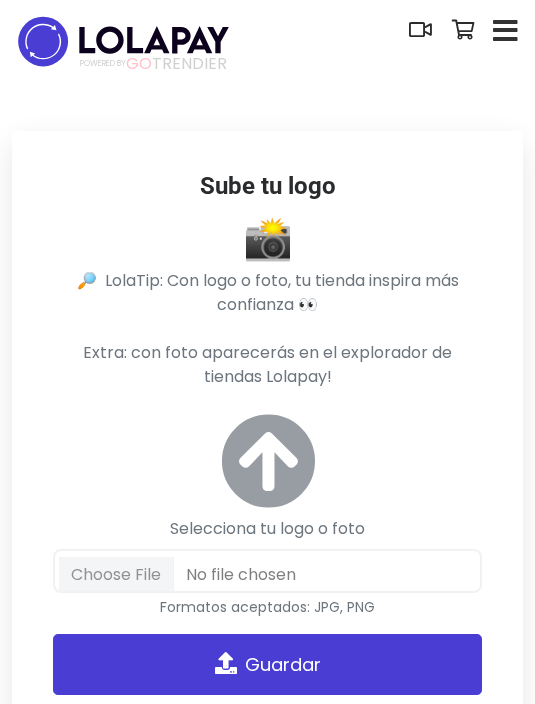 click at bounding box center [505, 31] 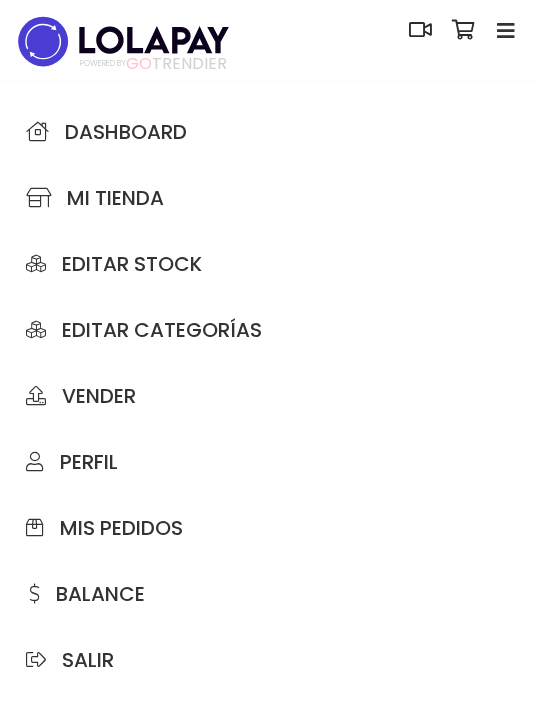 click on "Editar Stock" at bounding box center [114, 264] 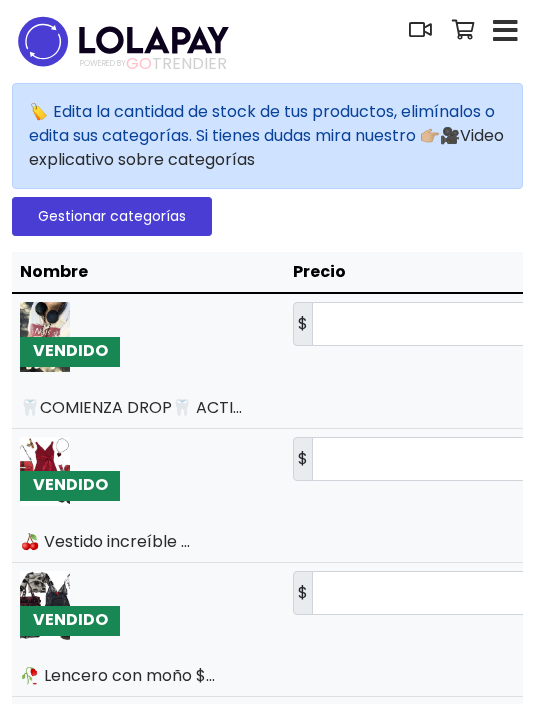 scroll, scrollTop: 0, scrollLeft: 0, axis: both 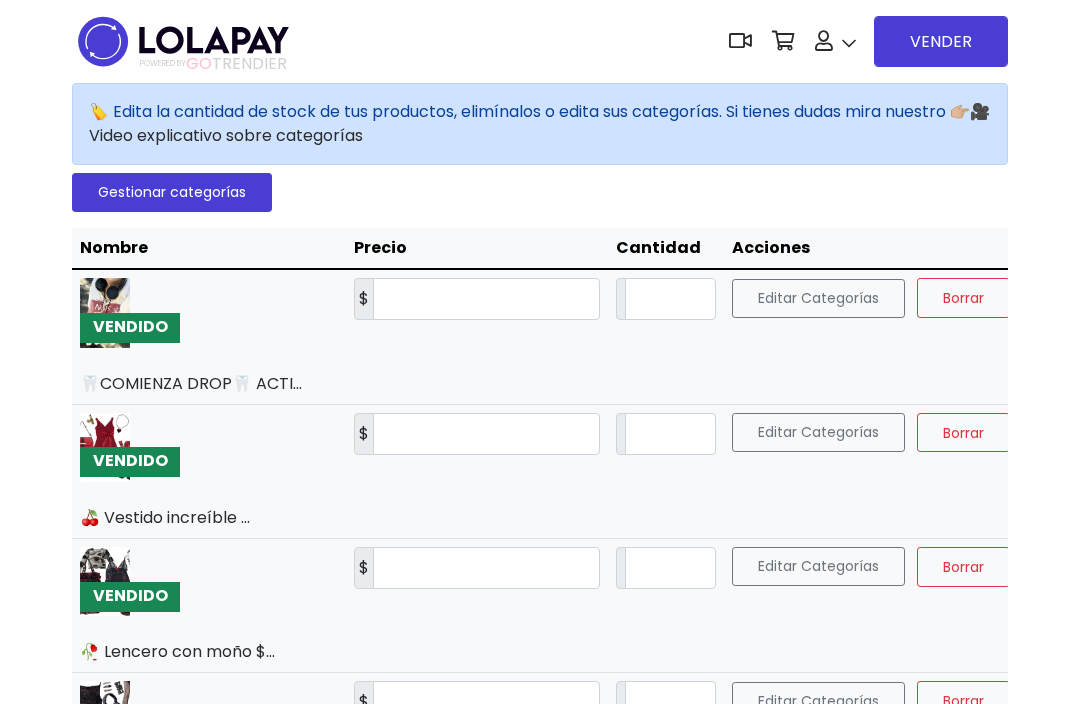 click on "Borrar" at bounding box center (963, 298) 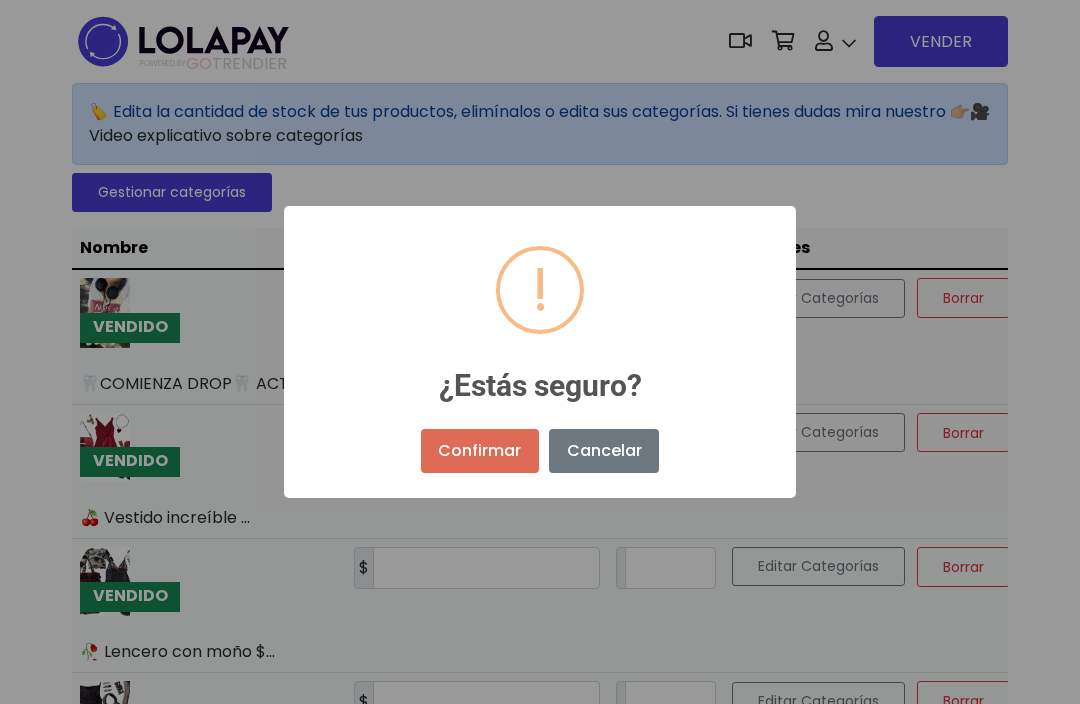 click on "Confirmar" at bounding box center [480, 451] 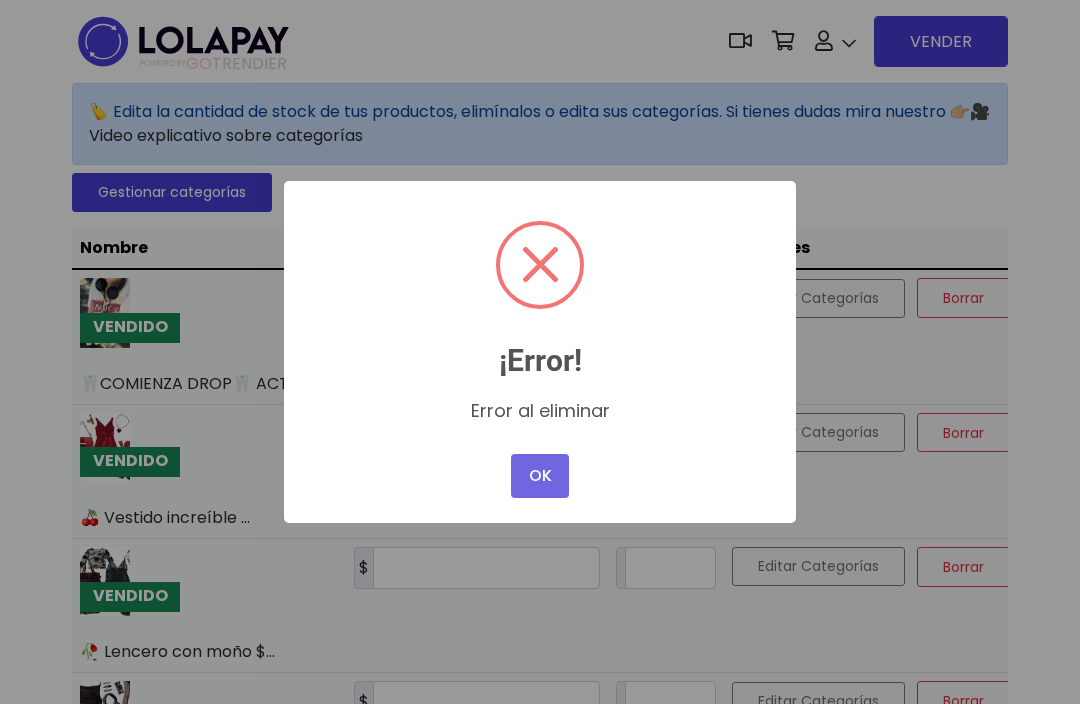 click on "OK" at bounding box center [540, 476] 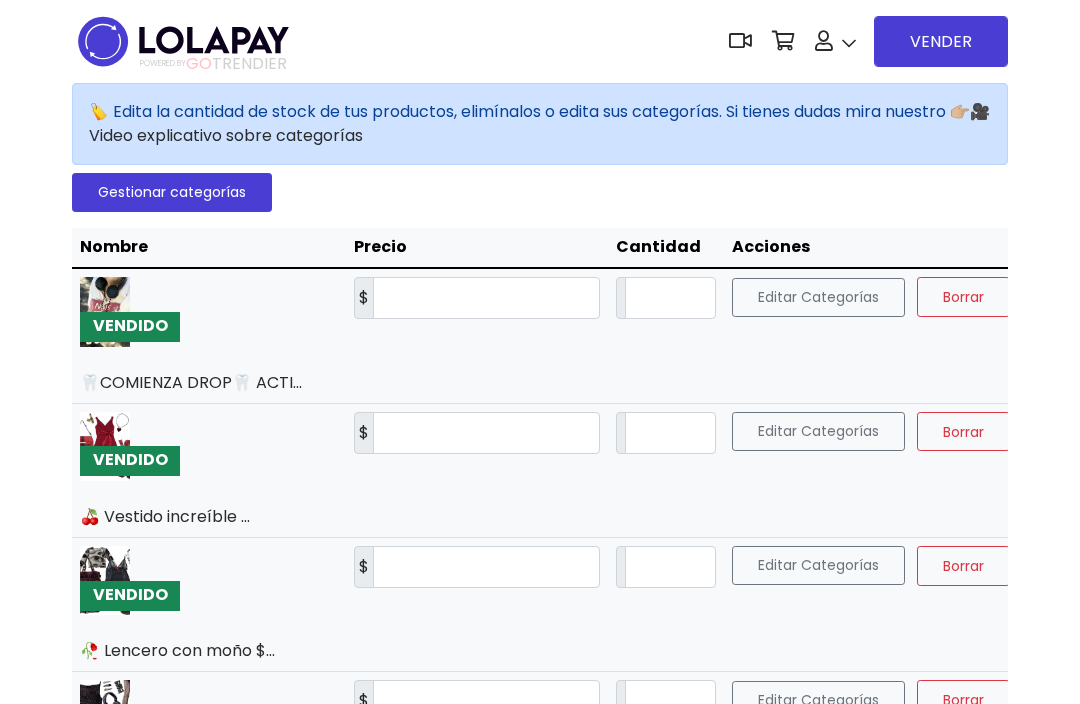scroll, scrollTop: 1, scrollLeft: 0, axis: vertical 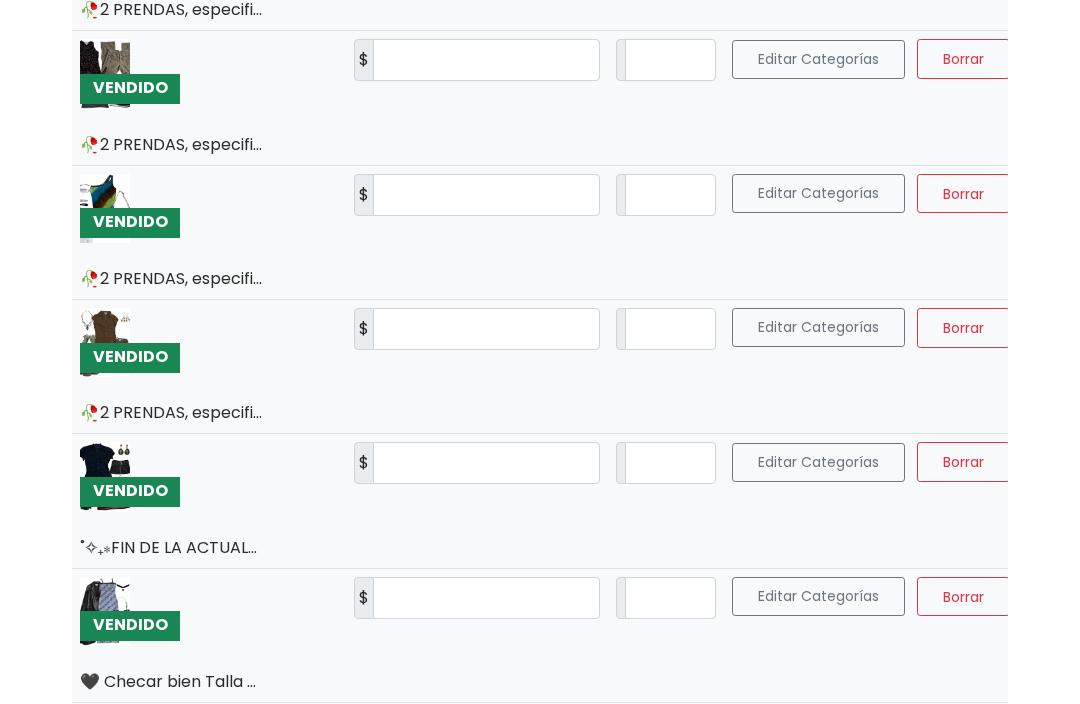 click on "2" at bounding box center (504, 748) 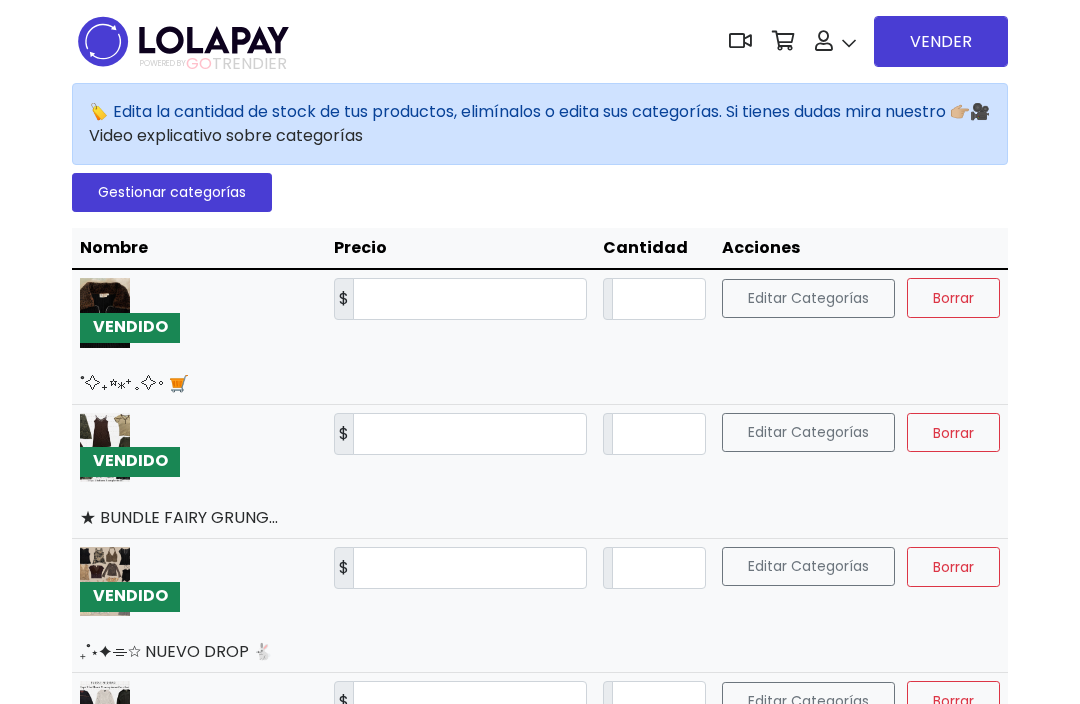 scroll, scrollTop: 0, scrollLeft: 0, axis: both 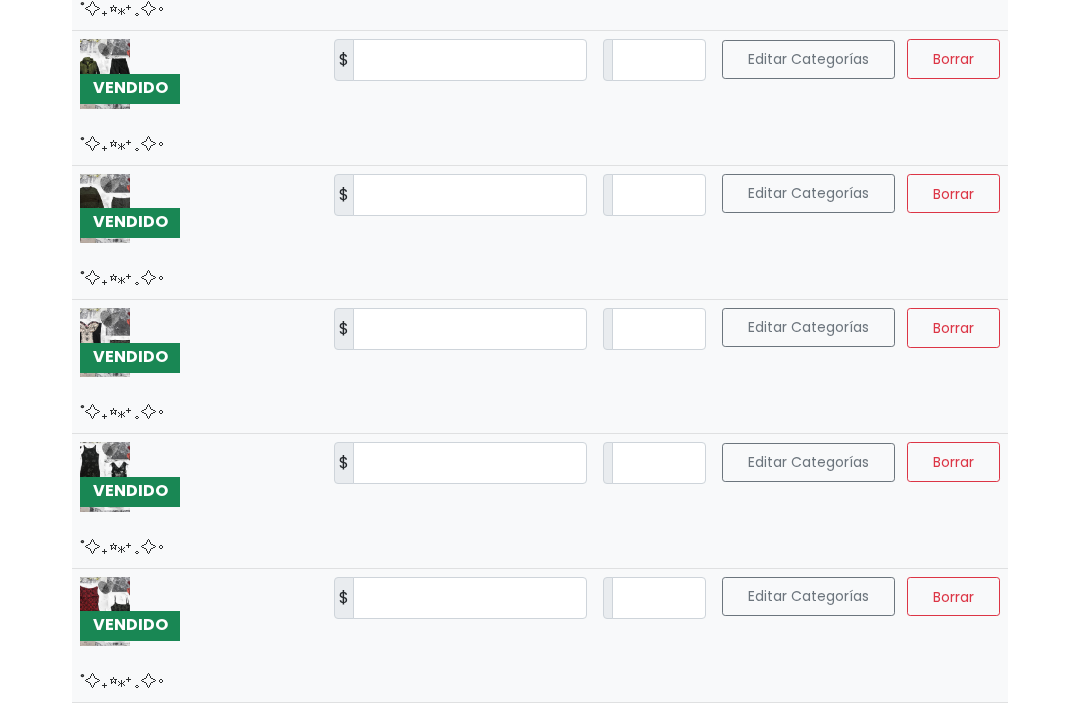 click on "3" at bounding box center (523, 748) 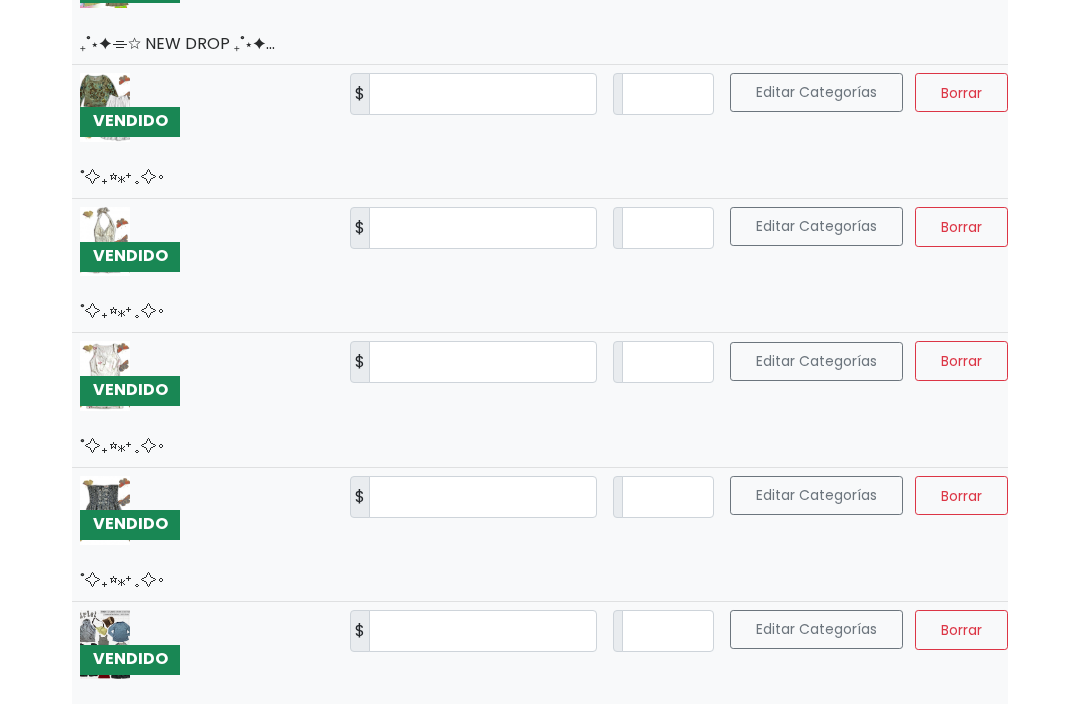 scroll, scrollTop: 2963, scrollLeft: 0, axis: vertical 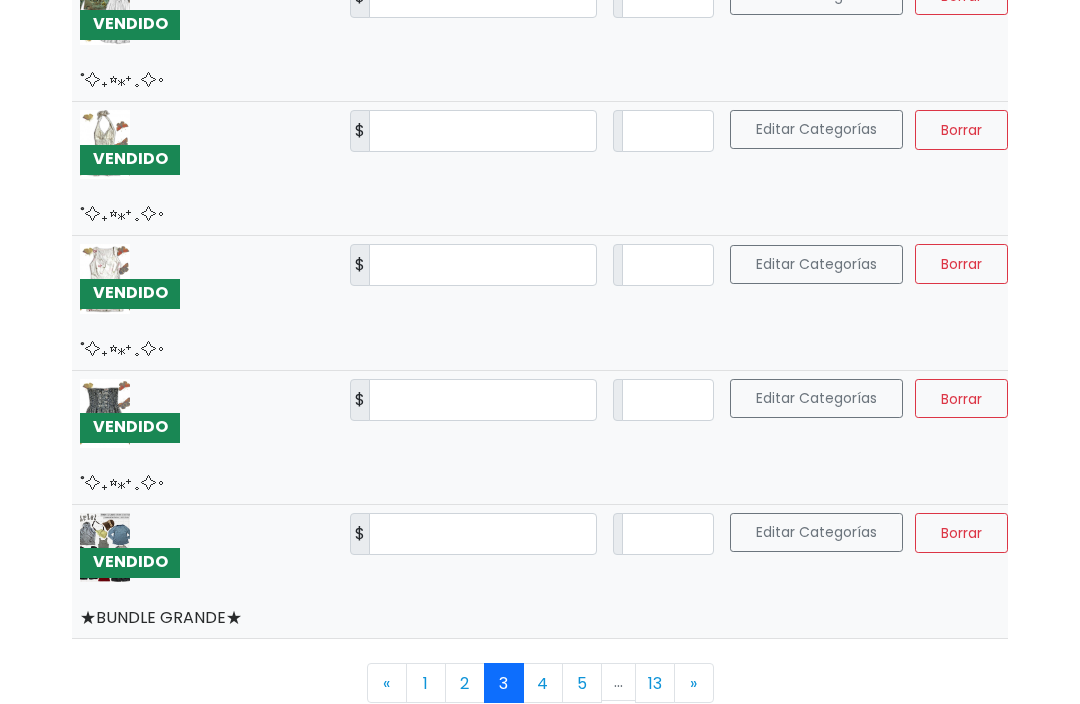 click on "4" at bounding box center [543, 684] 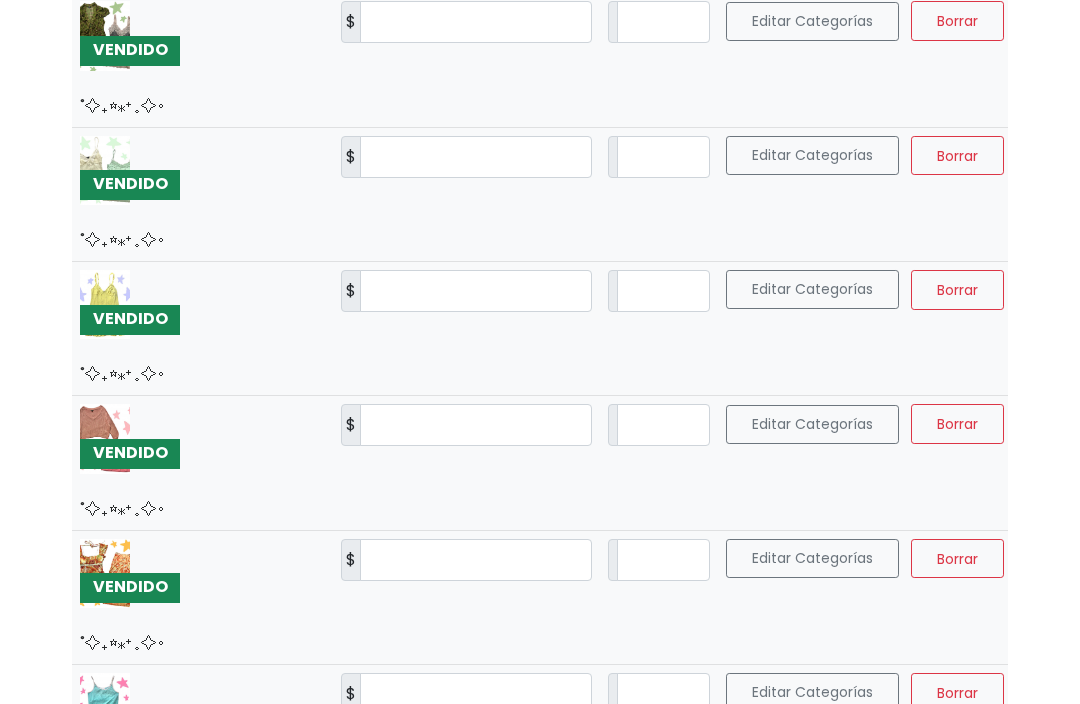 scroll, scrollTop: 0, scrollLeft: 0, axis: both 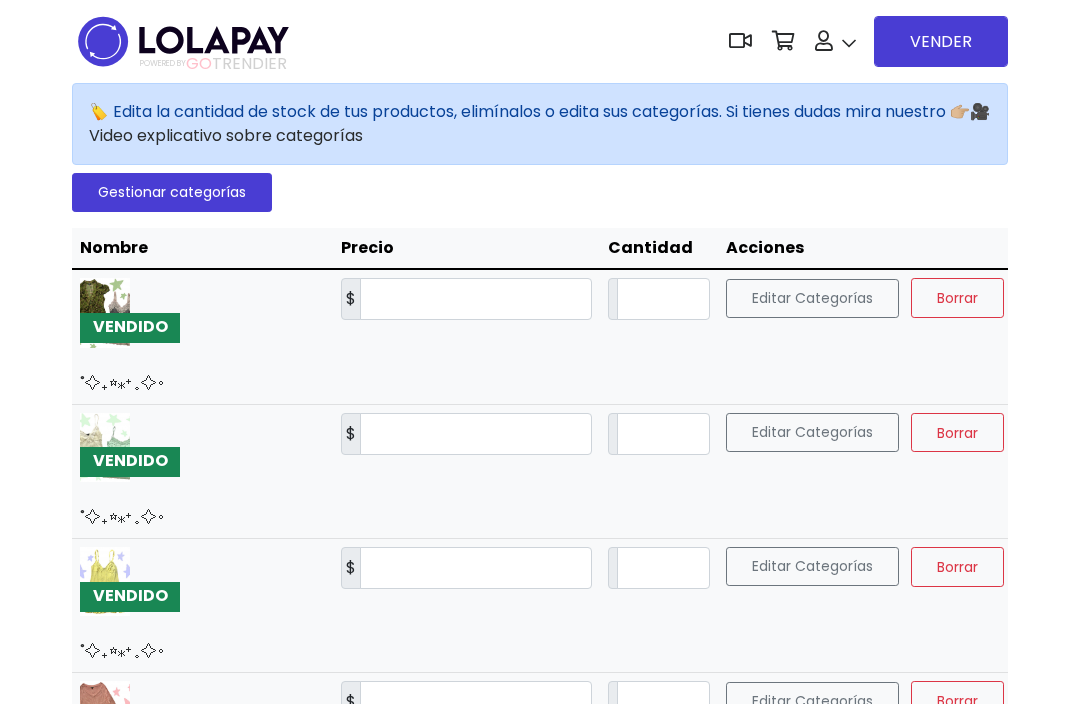 click on "VENDER" at bounding box center (941, 41) 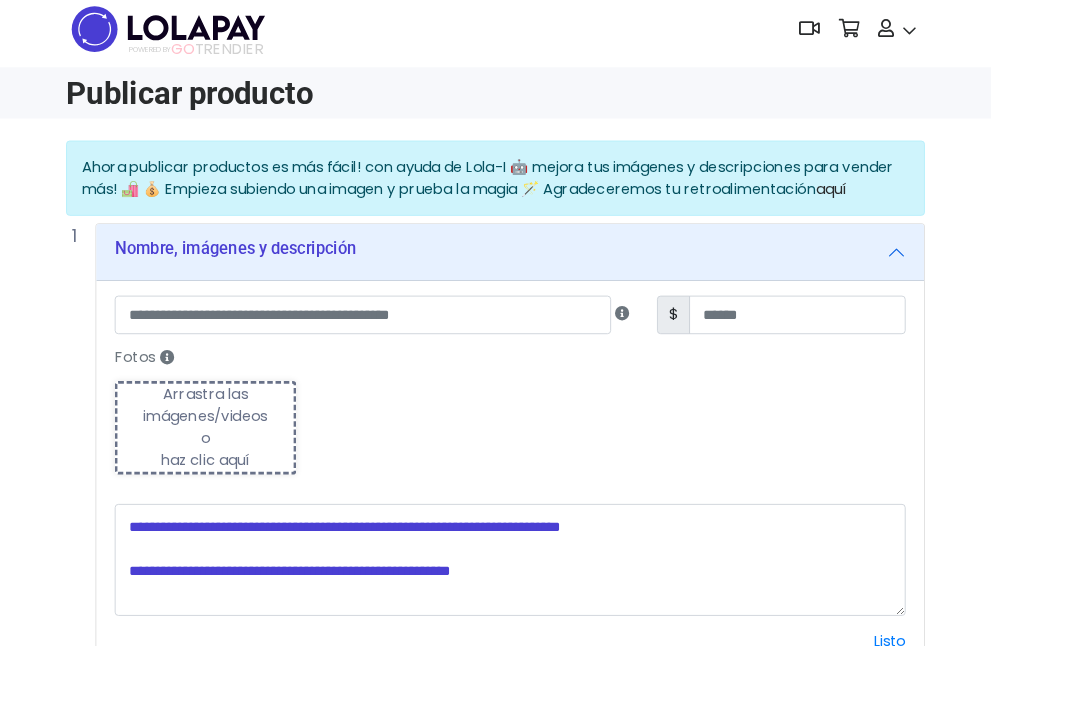 scroll, scrollTop: 0, scrollLeft: 0, axis: both 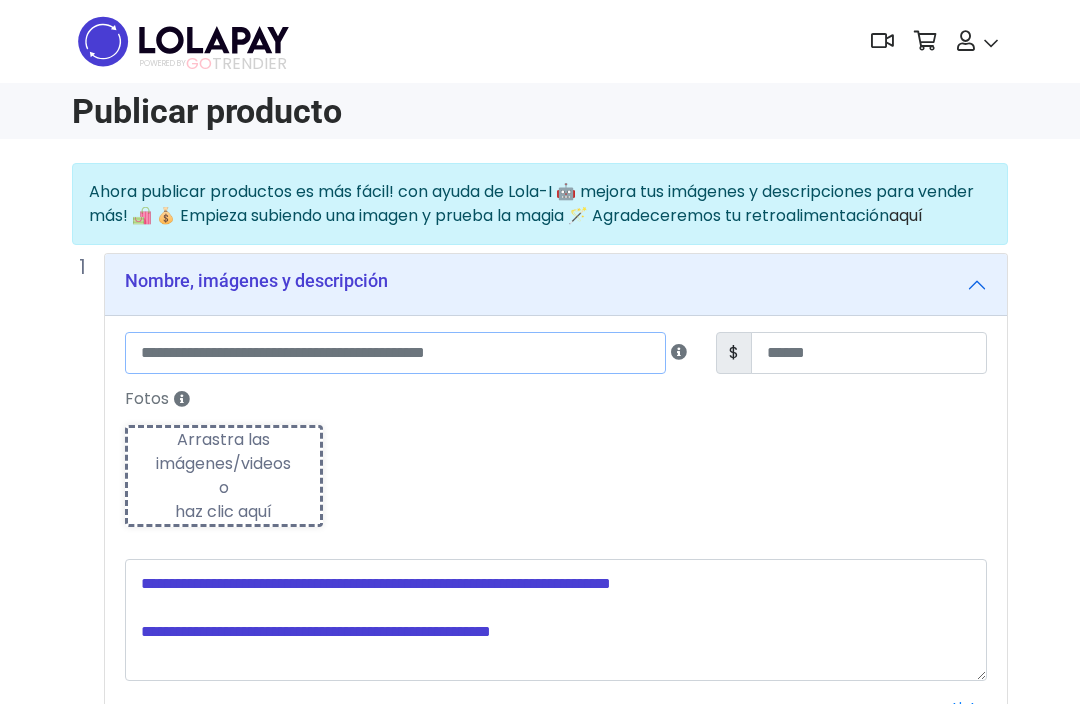 click at bounding box center [395, 353] 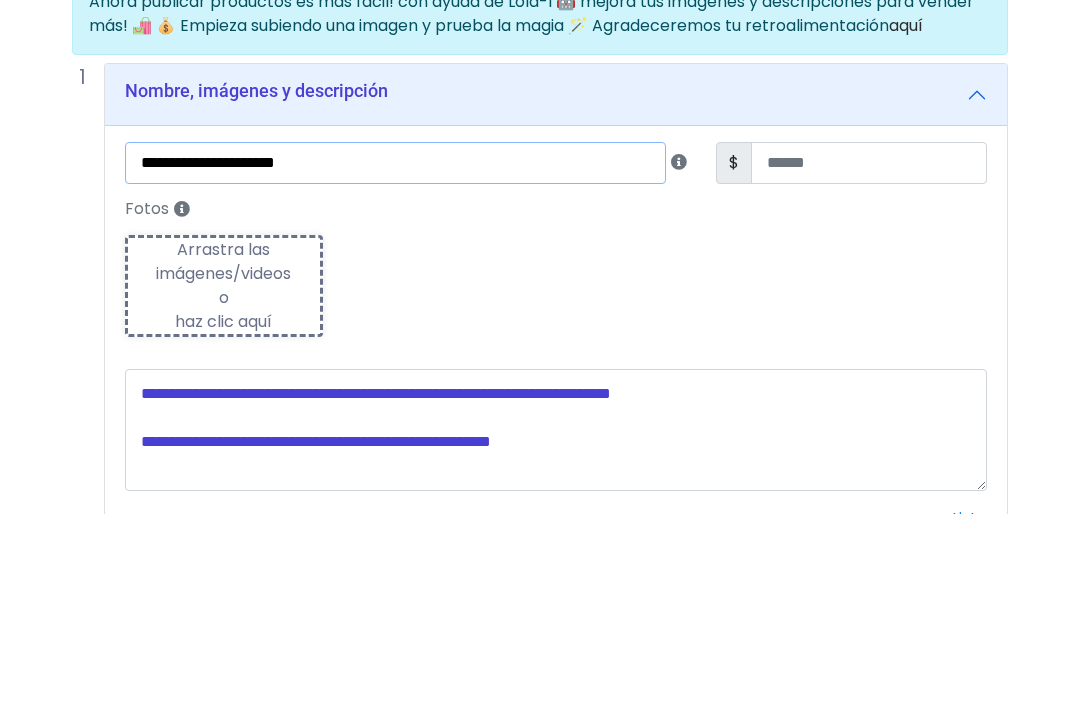 type on "**********" 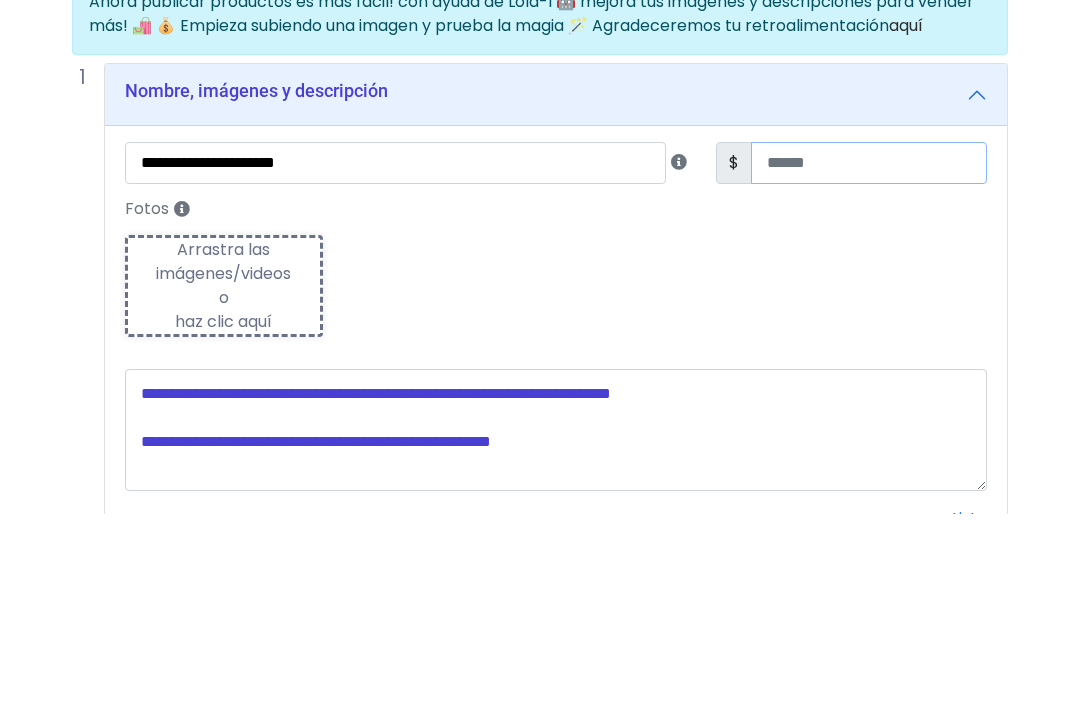 click at bounding box center (869, 353) 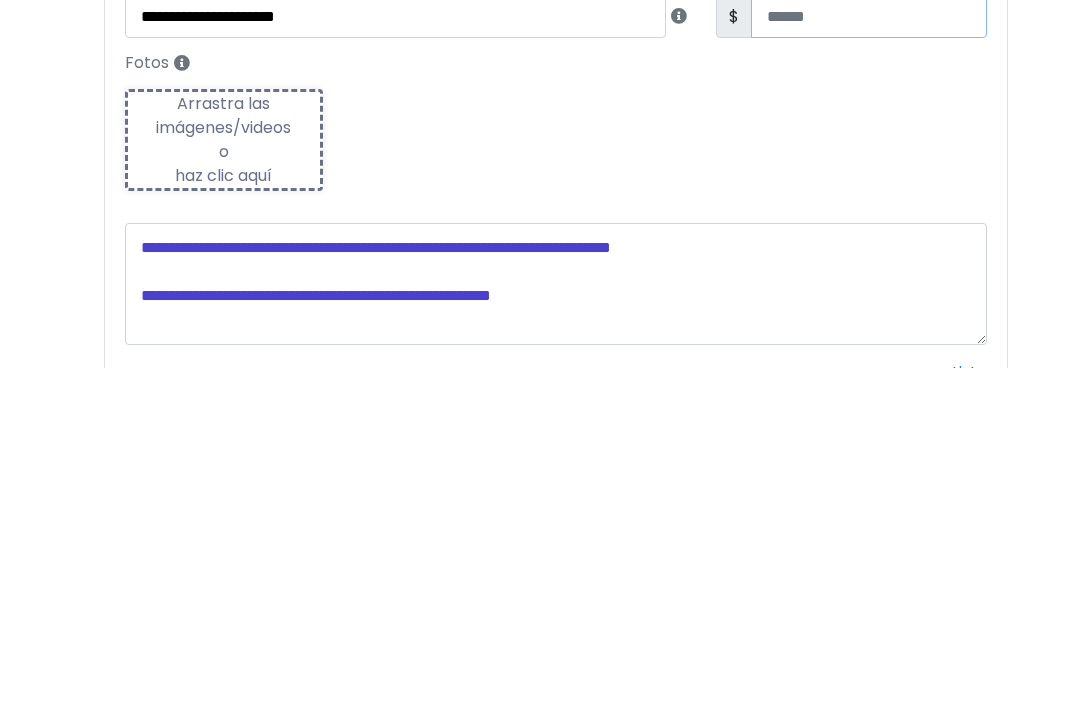 type on "**" 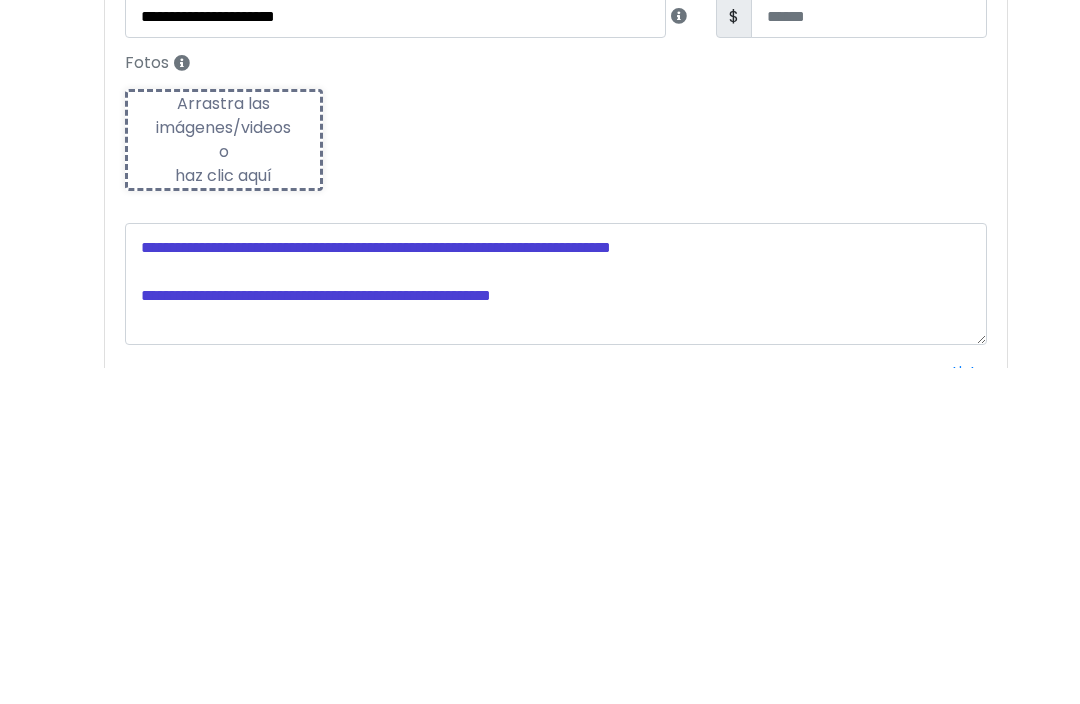 click on "Arrastra las
imágenes/videos
o
haz clic aquí" at bounding box center (224, 476) 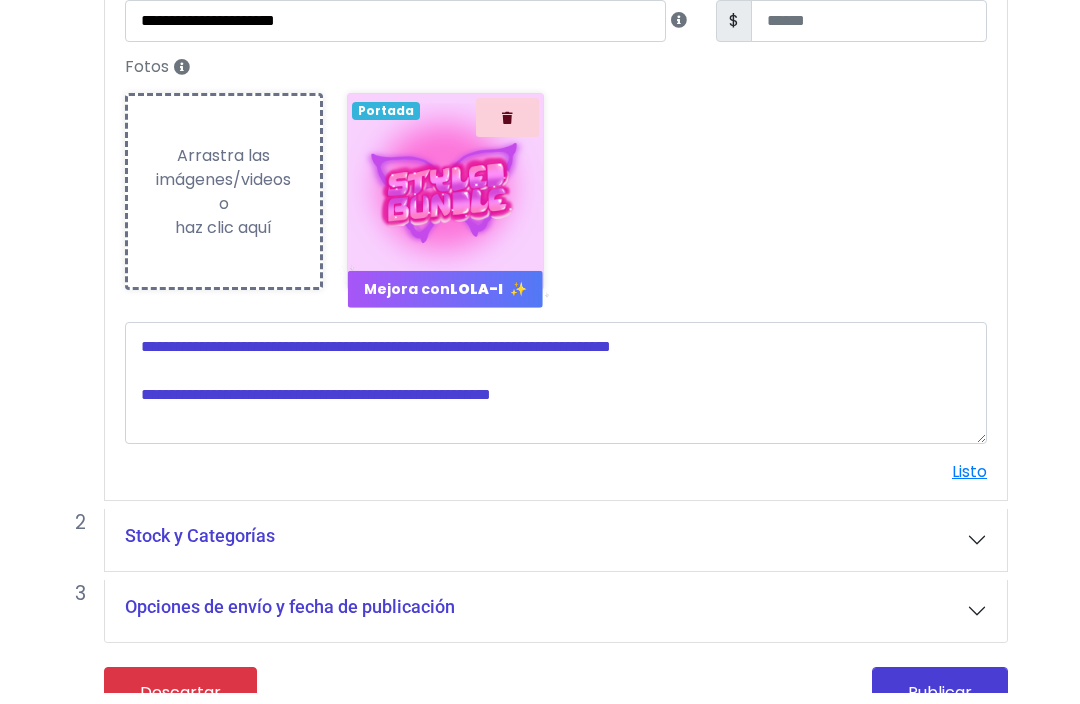 scroll, scrollTop: 320, scrollLeft: 0, axis: vertical 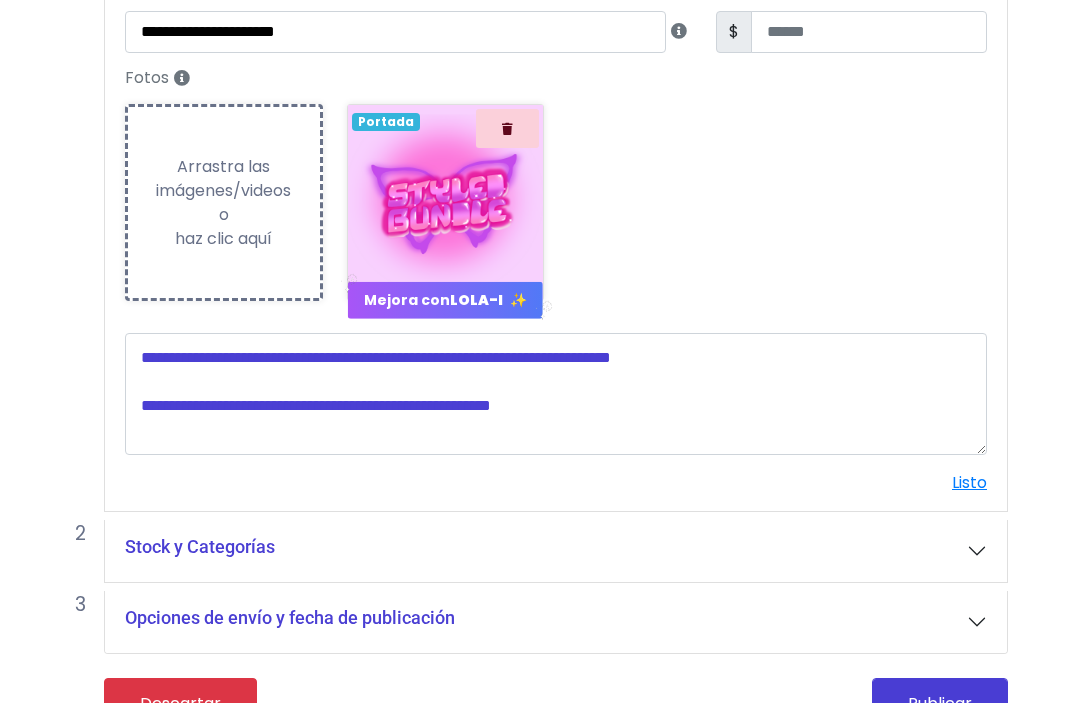 click on "Listo" at bounding box center (969, 483) 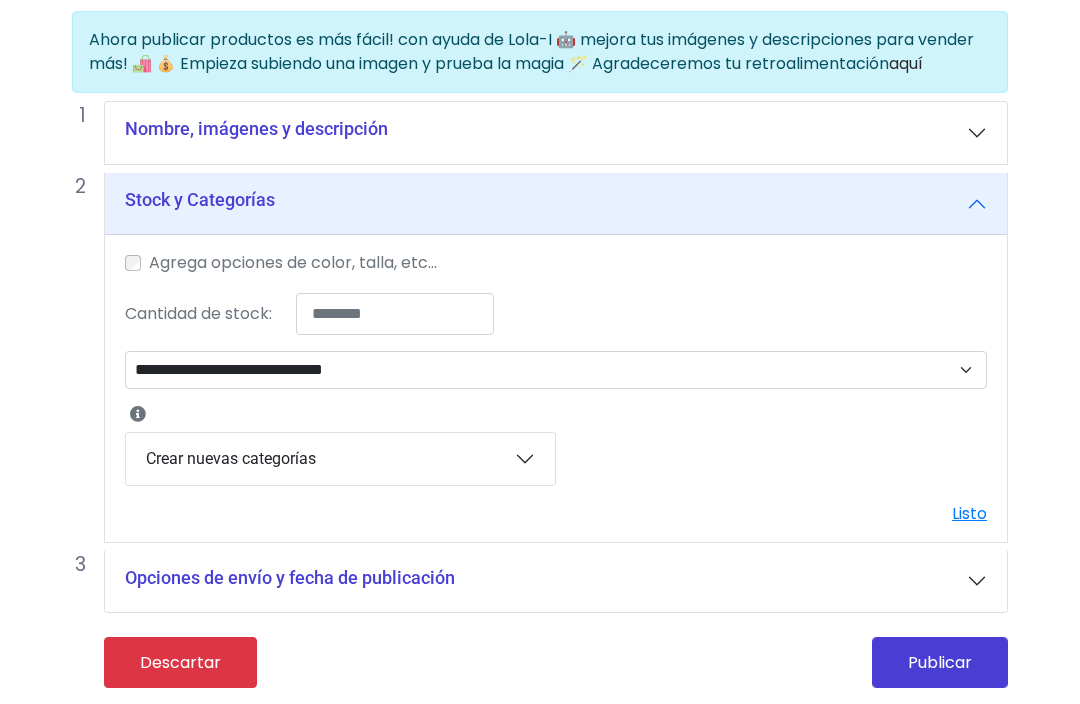 scroll, scrollTop: 176, scrollLeft: 0, axis: vertical 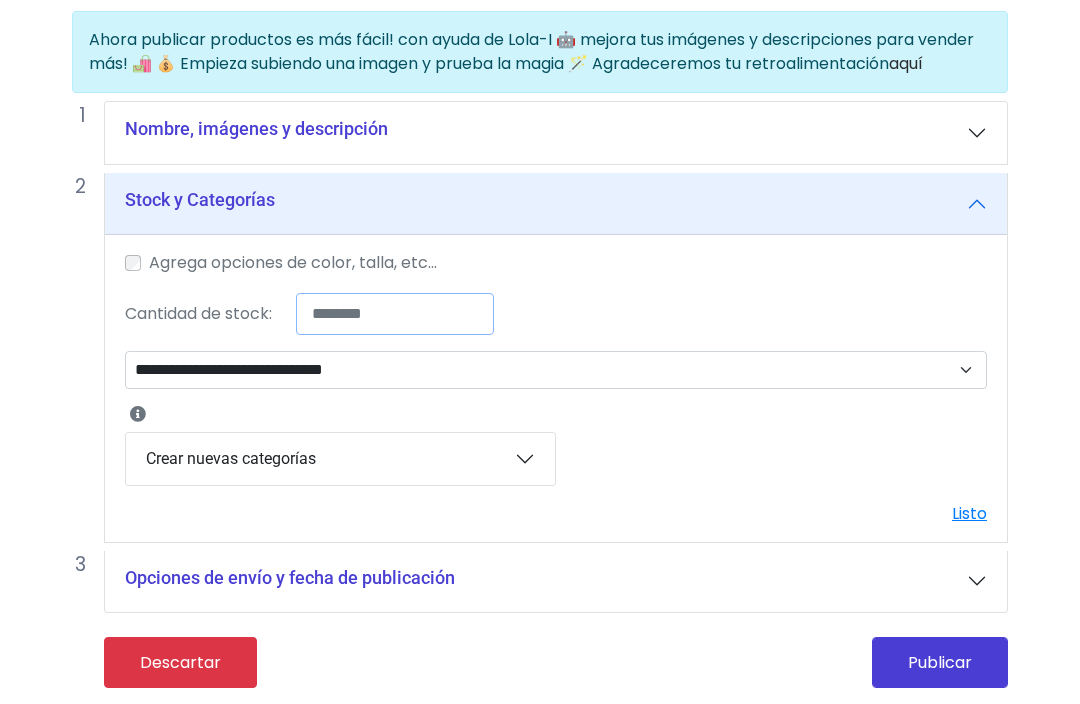 click on "*" at bounding box center [395, 314] 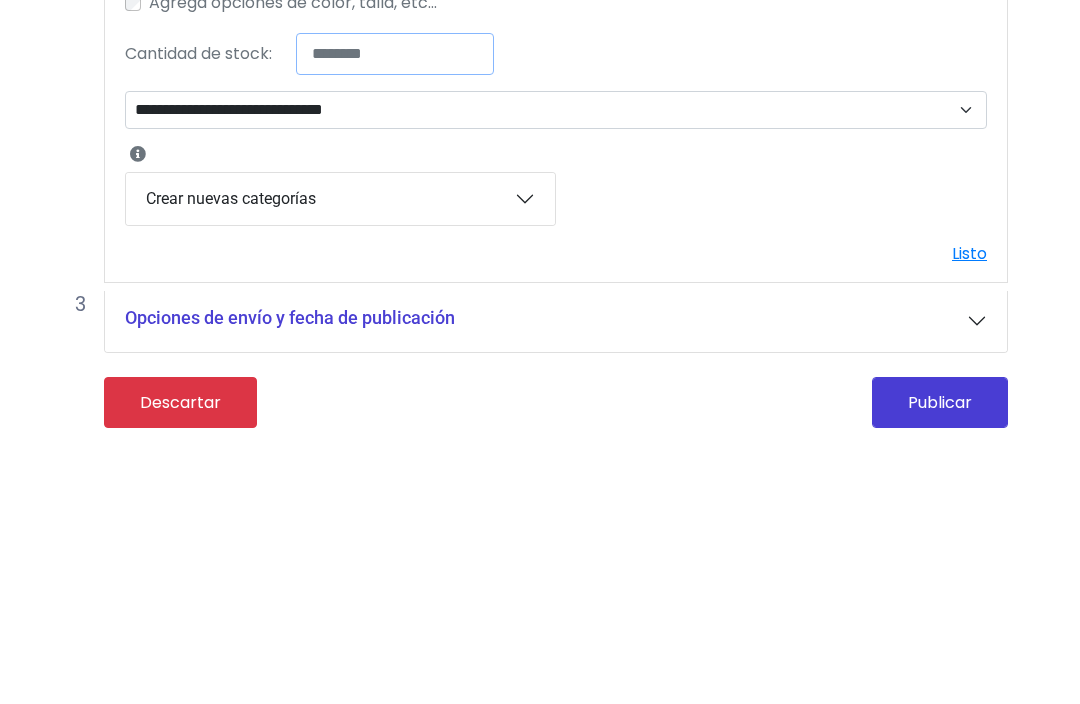 type on "***" 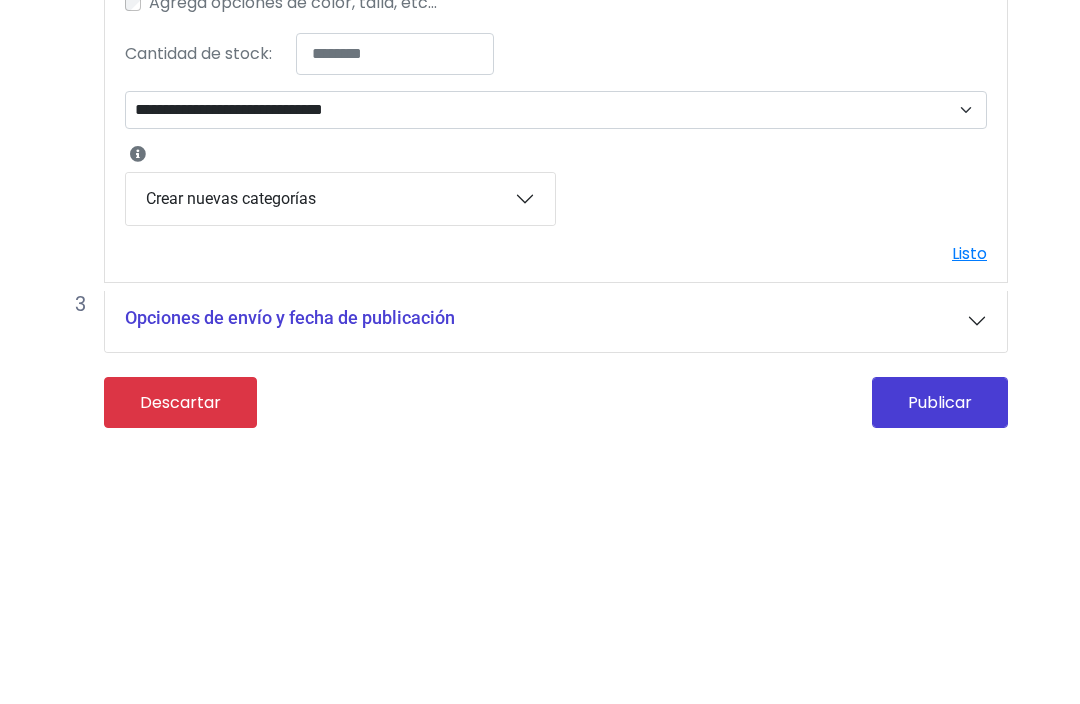 click on "Listo" at bounding box center (969, 513) 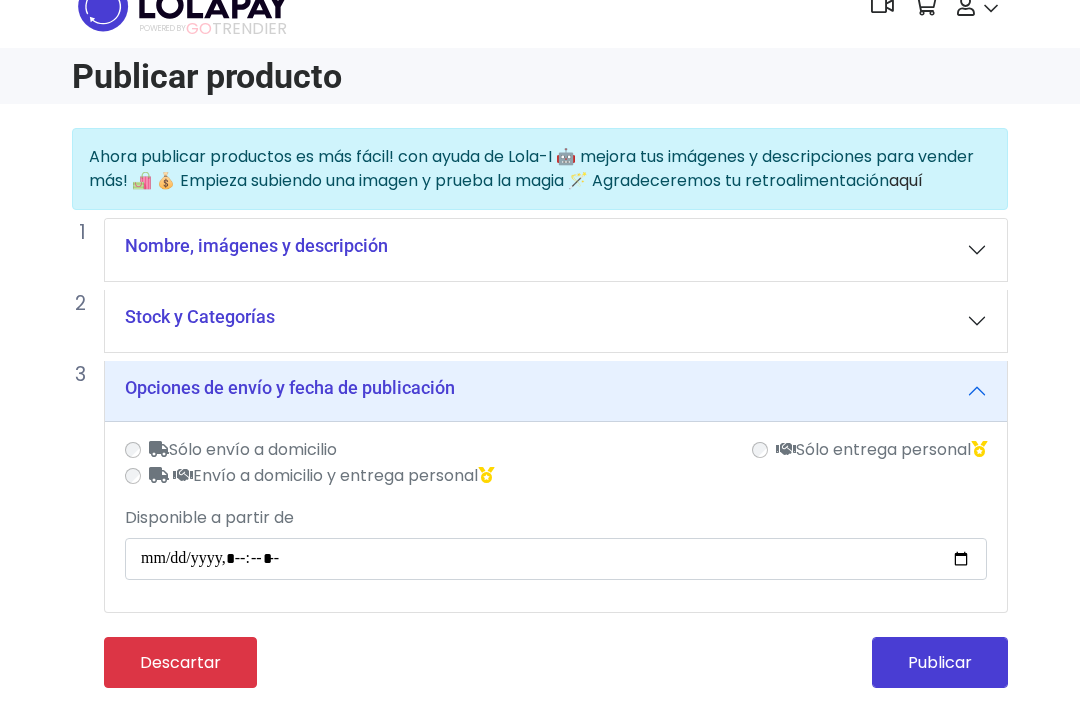 scroll, scrollTop: 66, scrollLeft: 0, axis: vertical 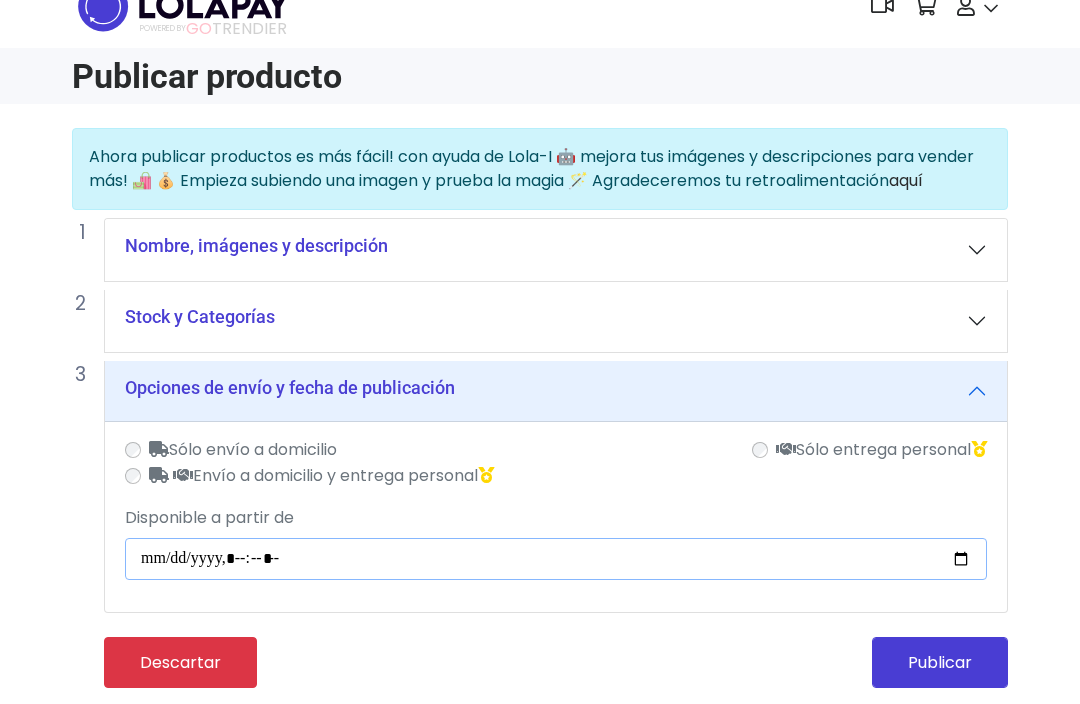 click on "Disponible a partir de" at bounding box center (556, 559) 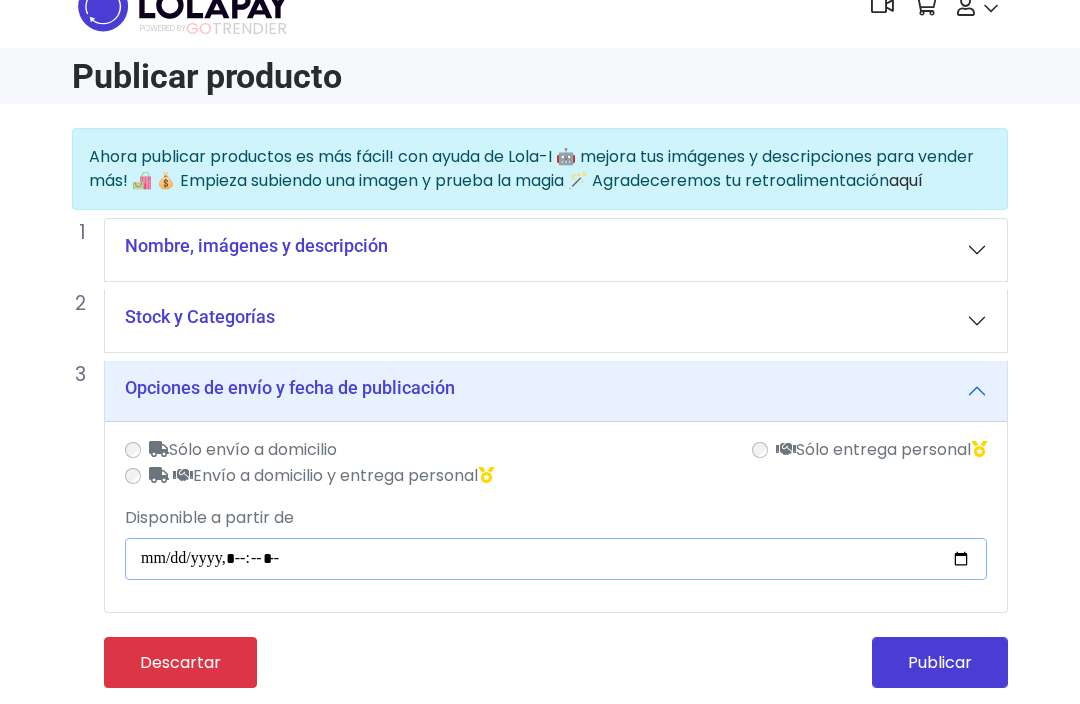 type on "**********" 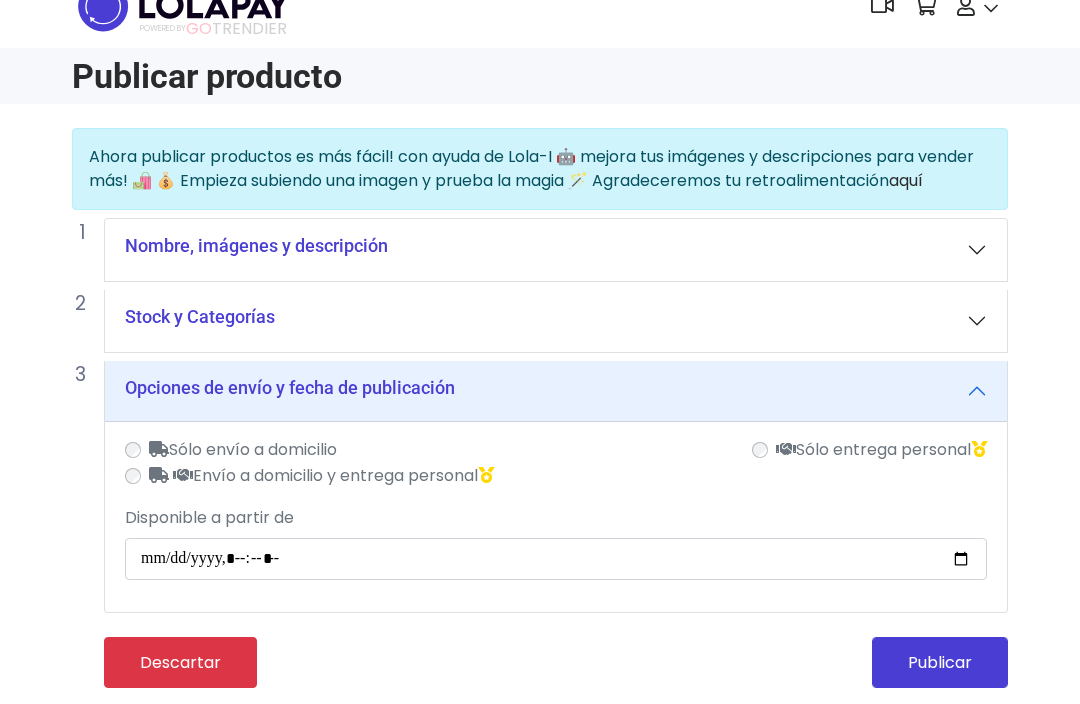 click on "Publicar" at bounding box center (940, 662) 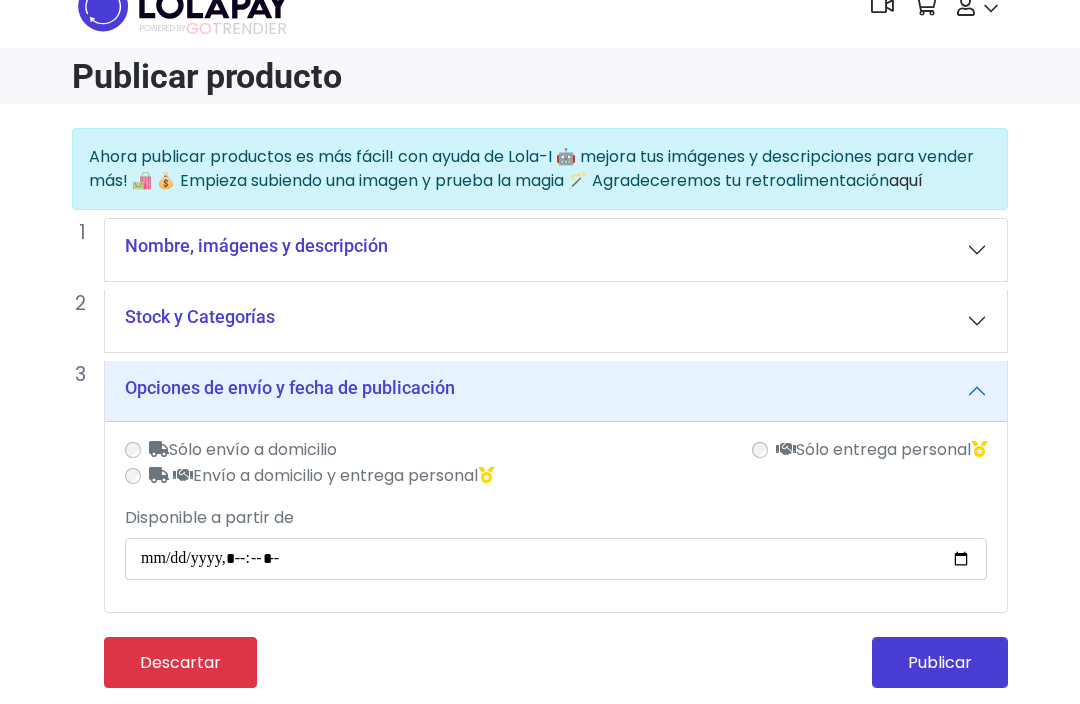 click on "Publicar" at bounding box center [940, 662] 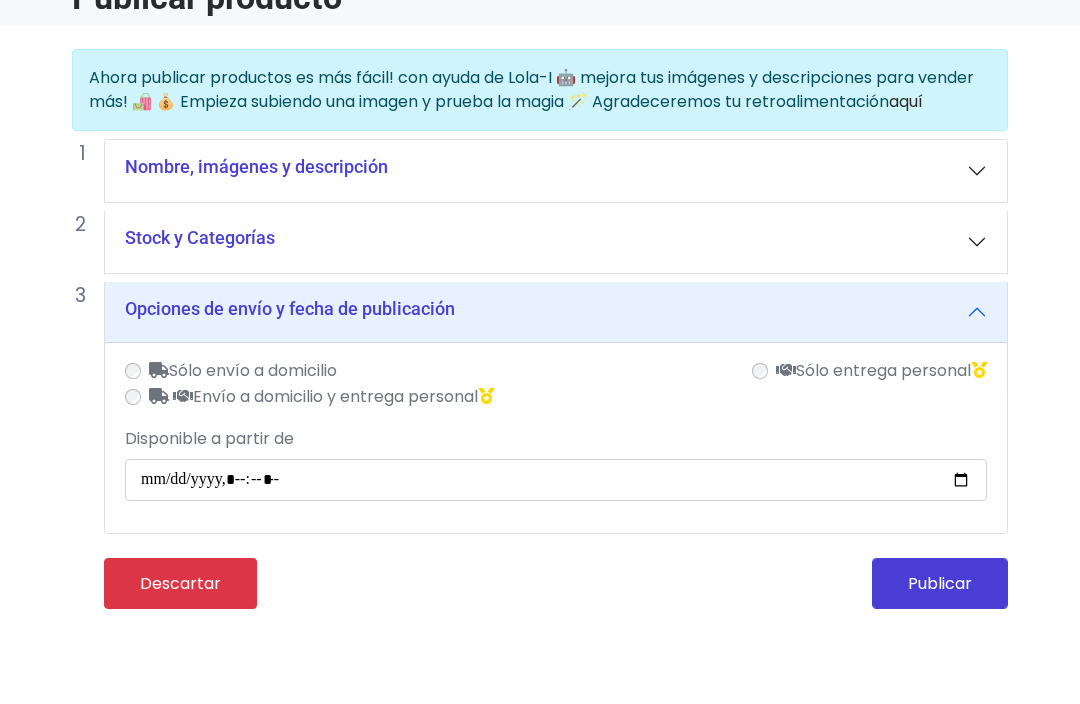 scroll, scrollTop: 5, scrollLeft: 0, axis: vertical 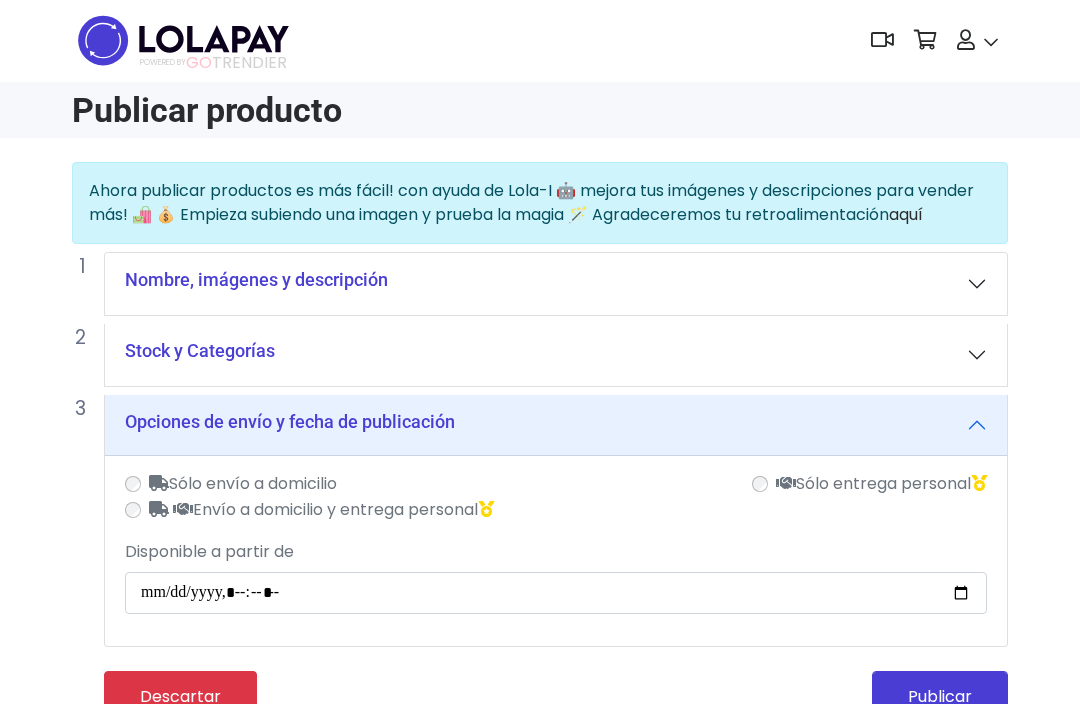 click on "Publicar" at bounding box center [940, 697] 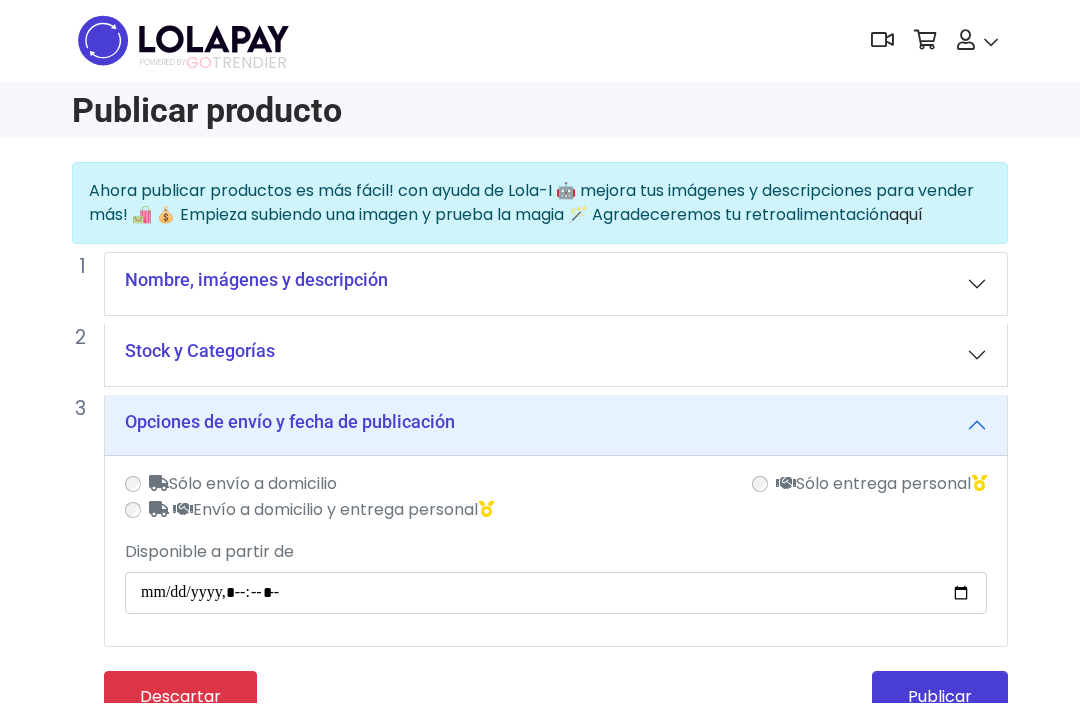 click on "Publicar" at bounding box center [940, 697] 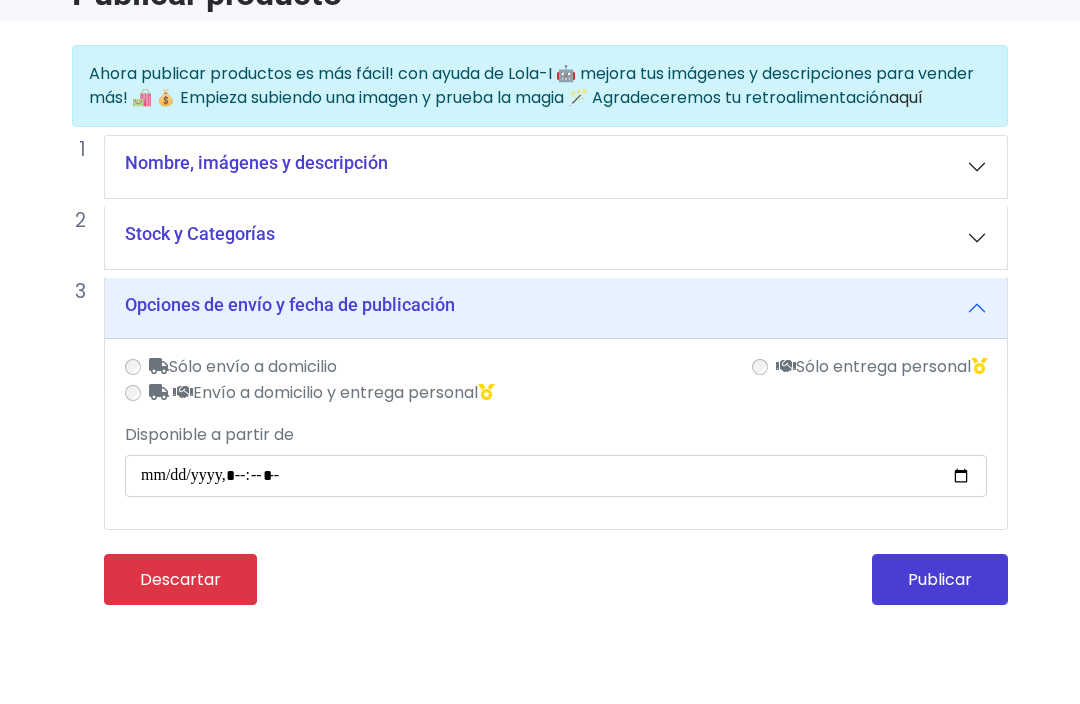 scroll, scrollTop: 66, scrollLeft: 0, axis: vertical 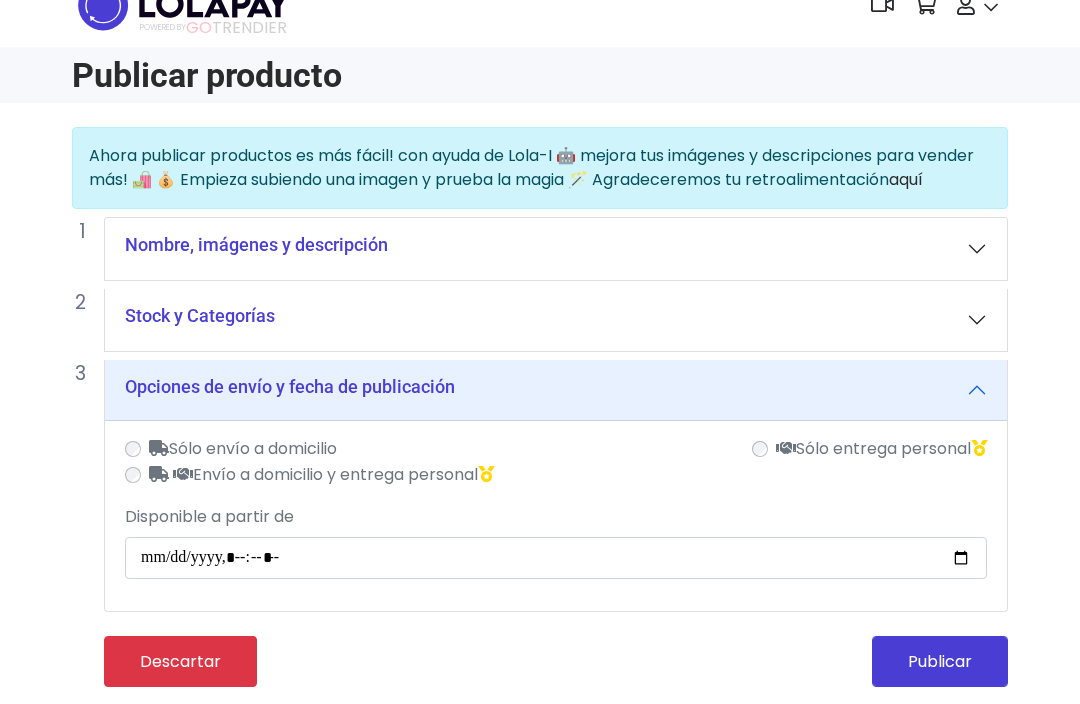 click on "Stock y Categorías" at bounding box center [556, 321] 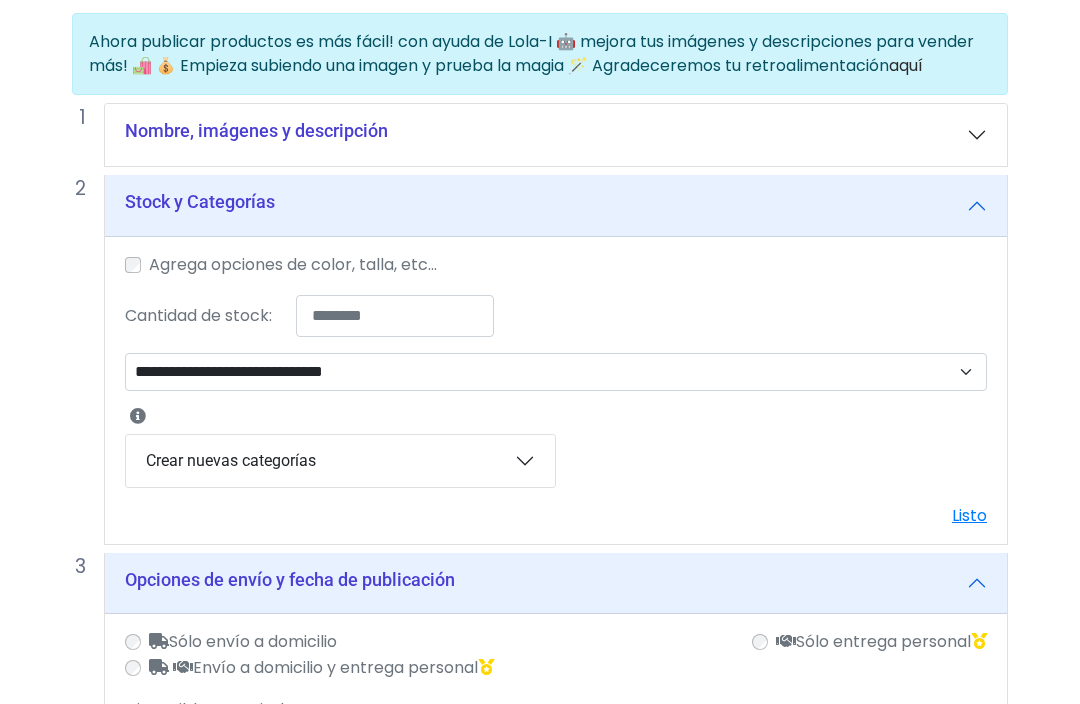 scroll, scrollTop: 153, scrollLeft: 0, axis: vertical 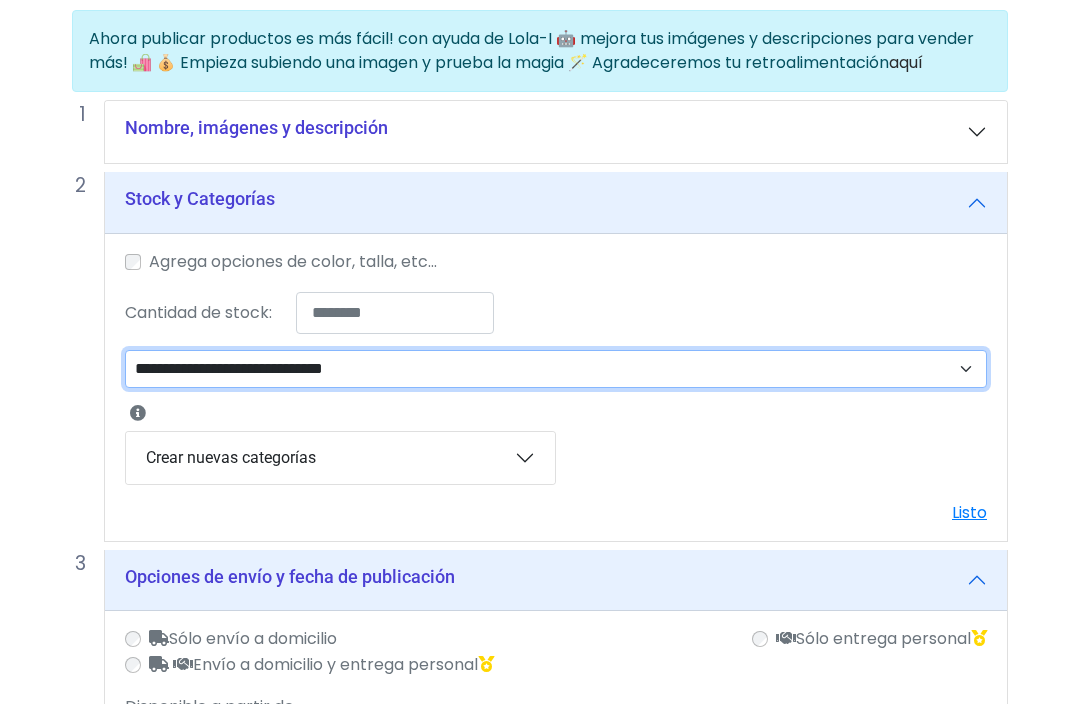 click on "**********" at bounding box center [556, 369] 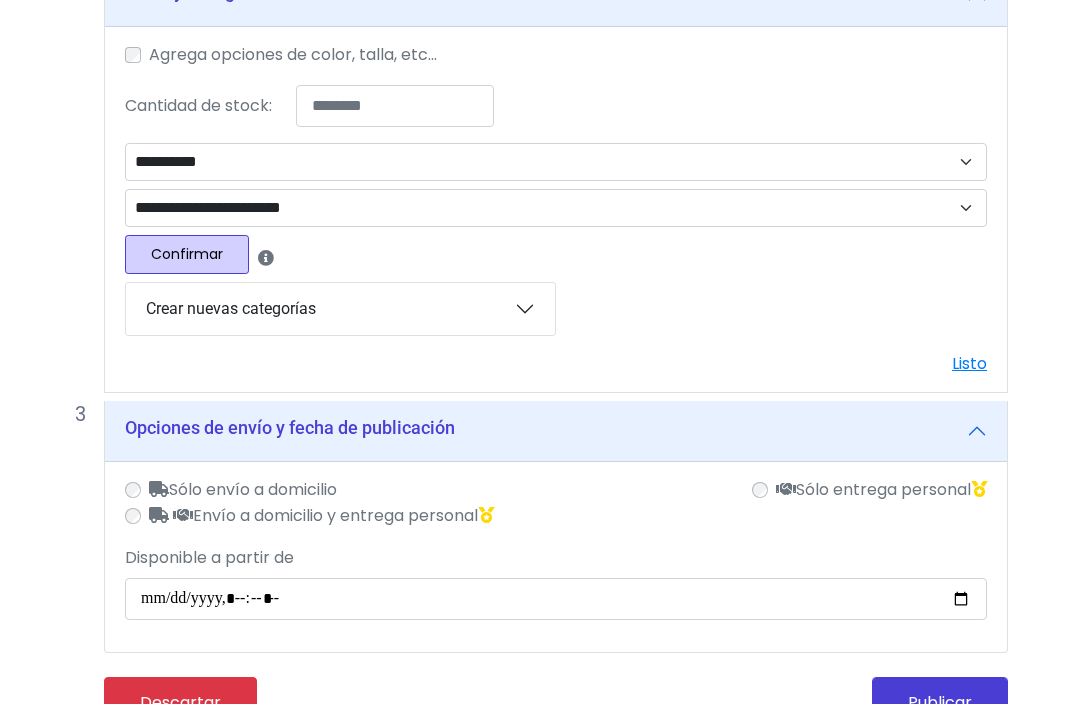 click on "Confirmar" at bounding box center [187, 255] 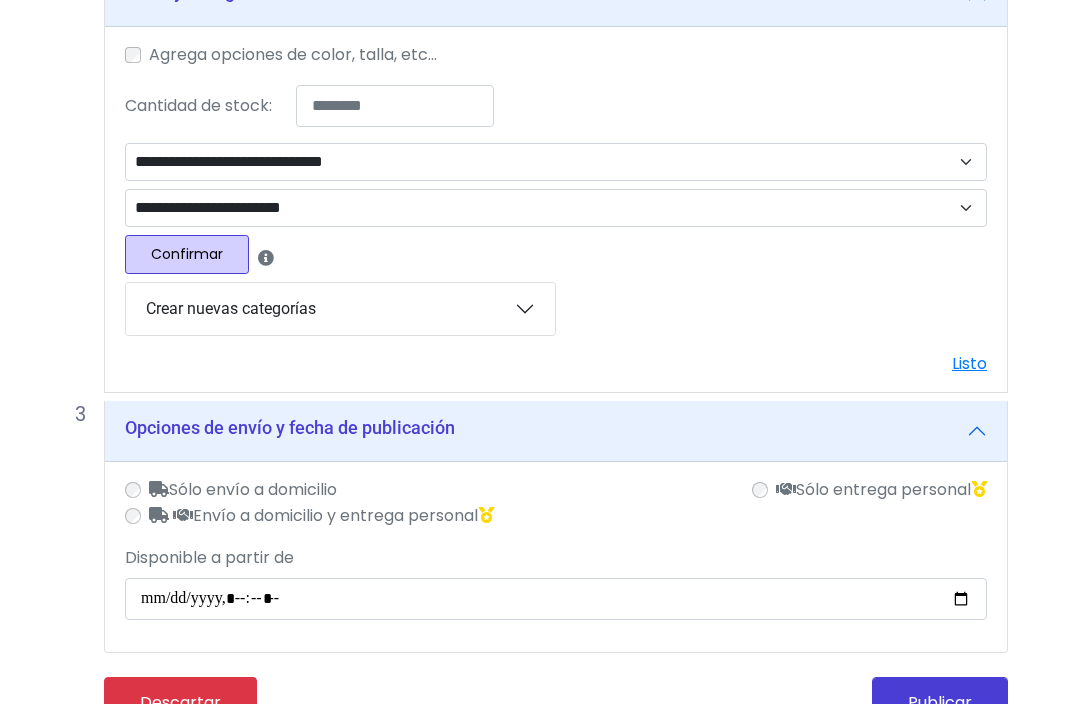 scroll, scrollTop: 332, scrollLeft: 0, axis: vertical 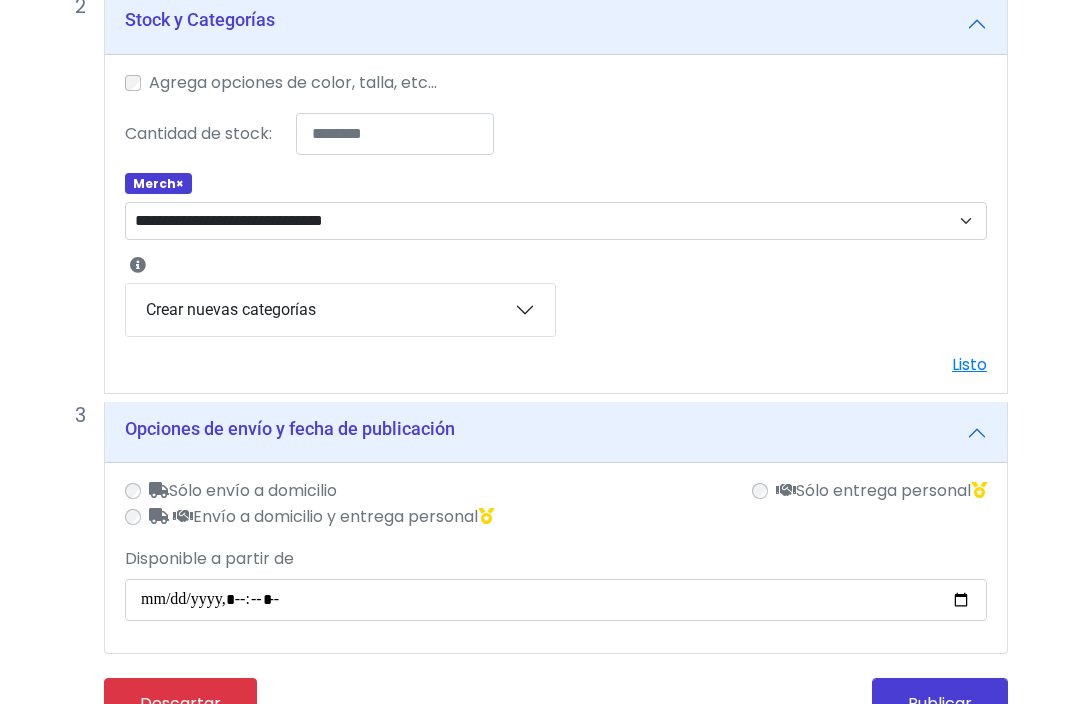 click on "Publicar" at bounding box center (940, 703) 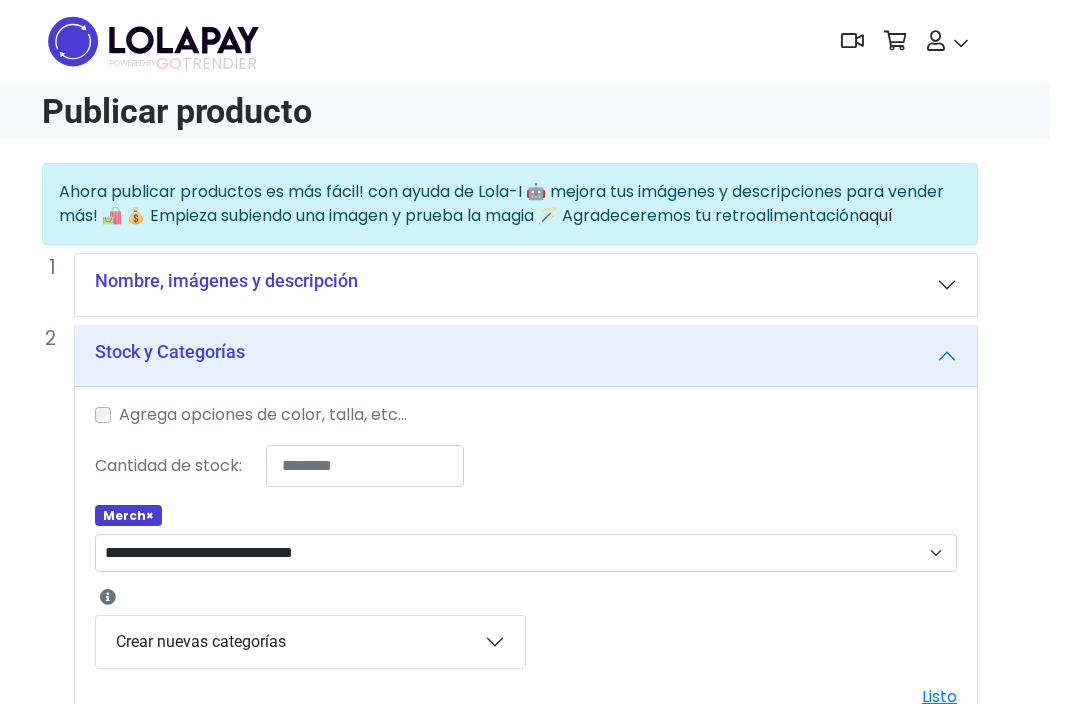 scroll, scrollTop: 0, scrollLeft: 0, axis: both 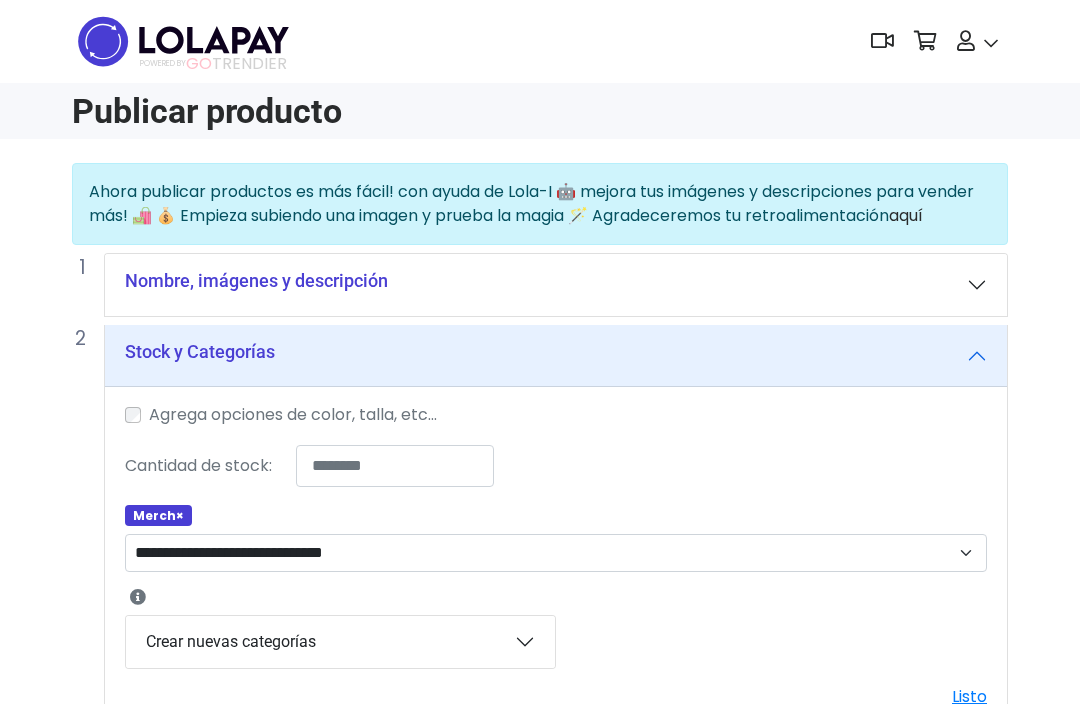 click on "Editar Stock" at bounding box center (1035, 247) 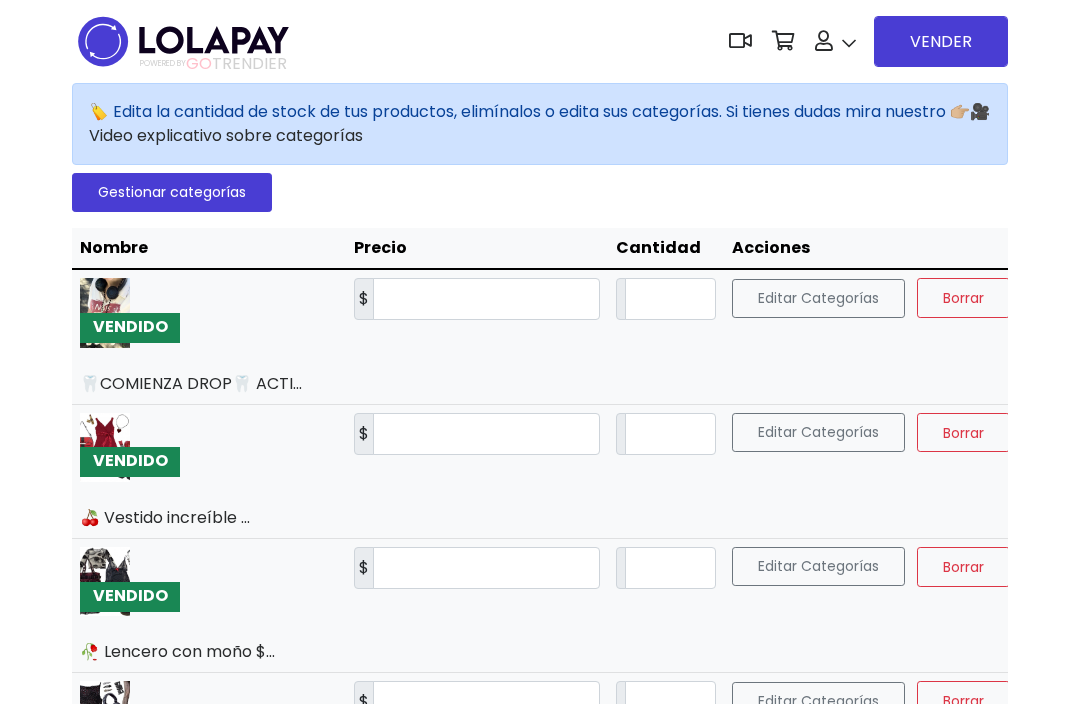 scroll, scrollTop: 0, scrollLeft: 0, axis: both 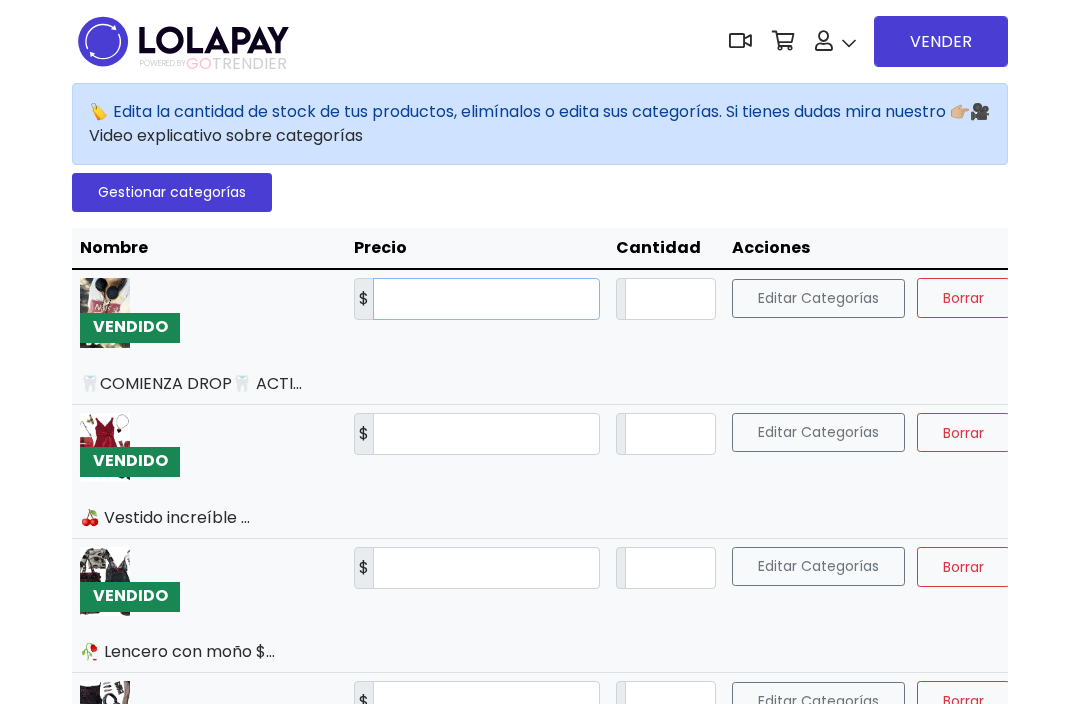 click on "*" at bounding box center [486, 299] 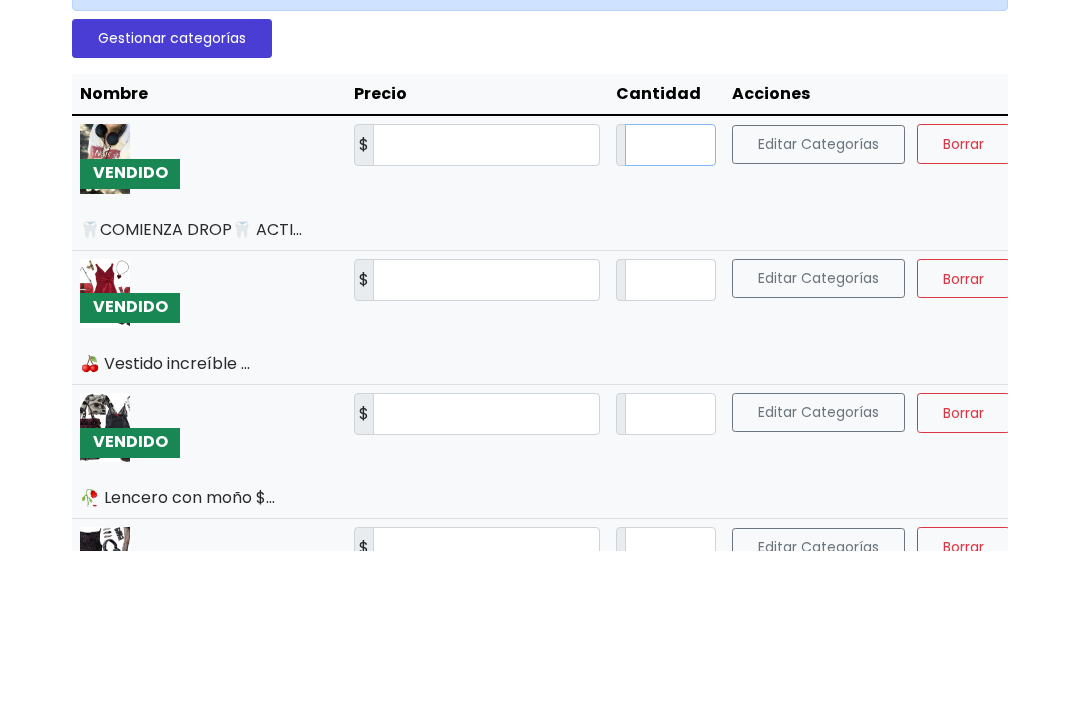 click on "*" at bounding box center (670, 299) 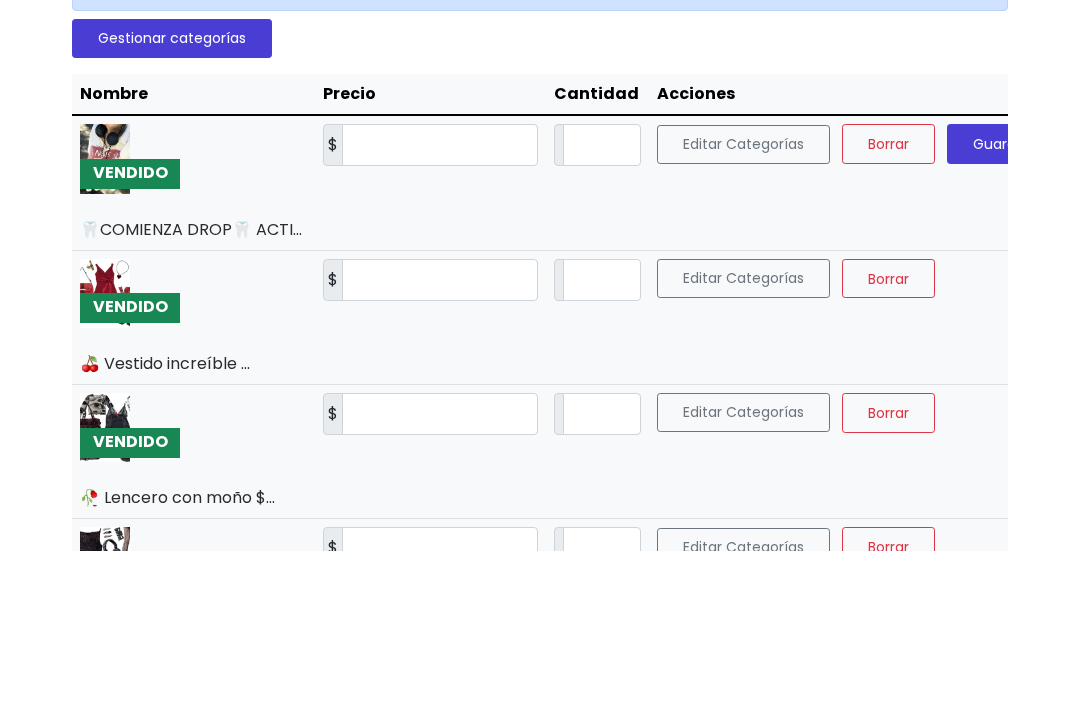 click on "Guardar" at bounding box center [1001, 298] 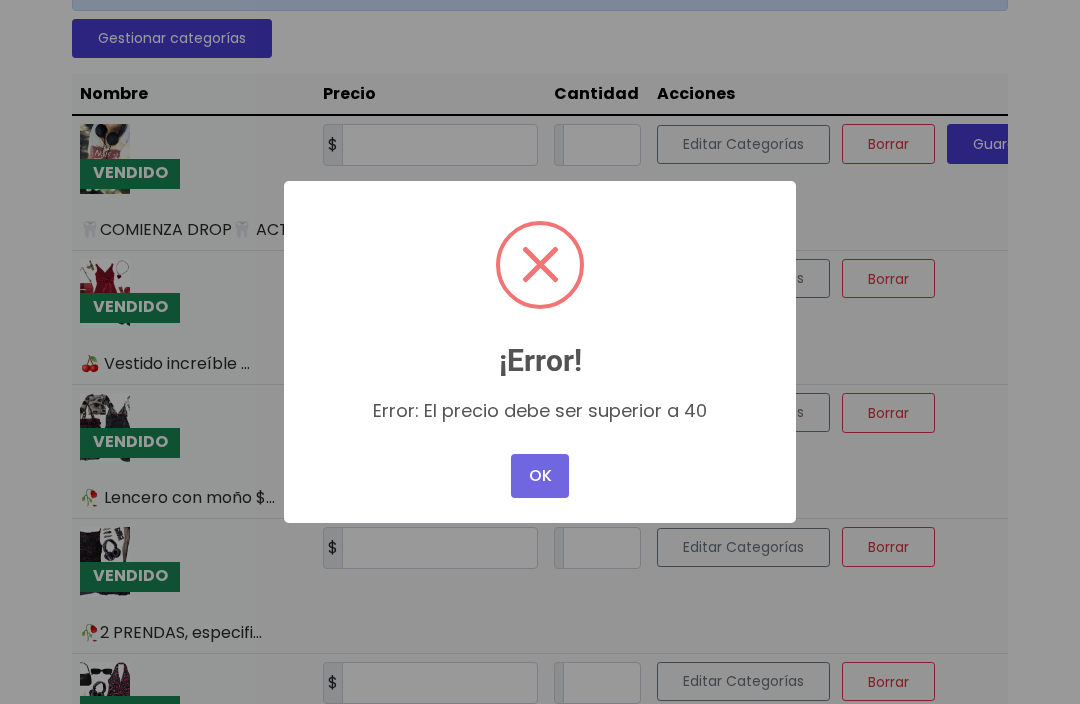 click on "OK" at bounding box center (540, 476) 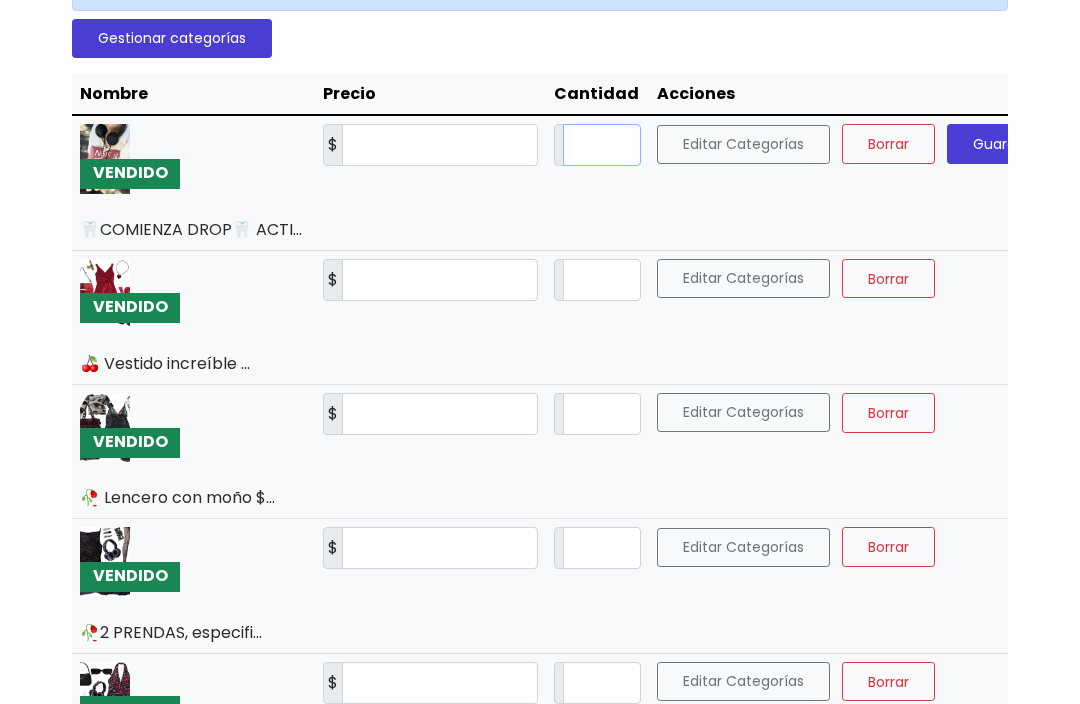 click on "**" at bounding box center (602, 145) 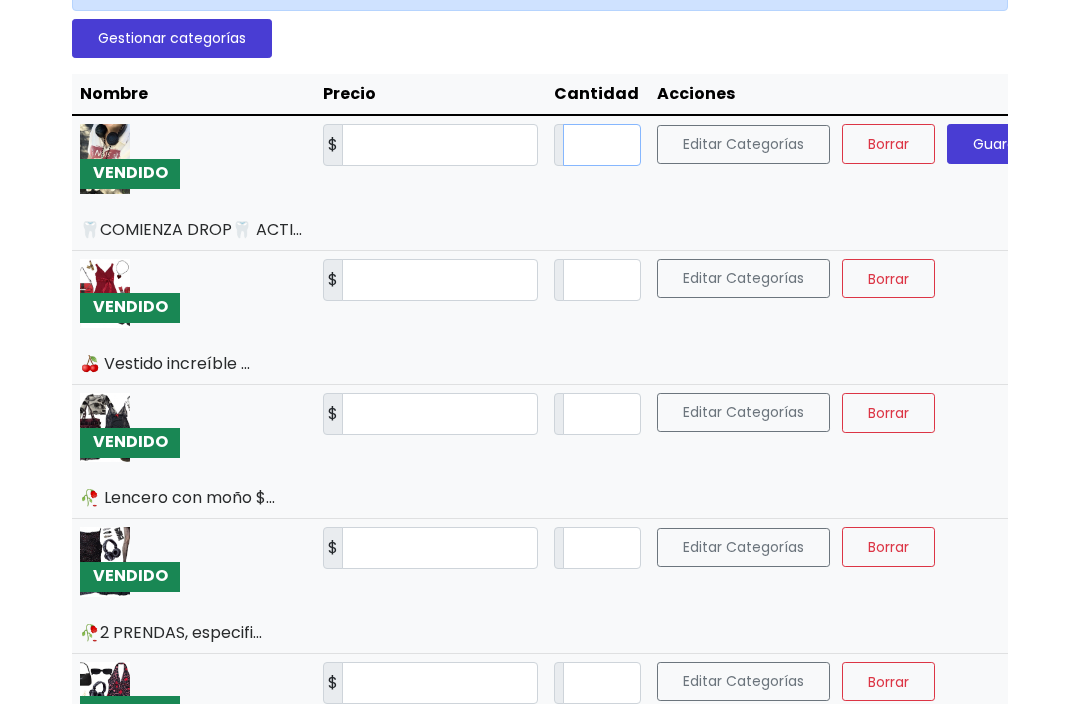 type on "*" 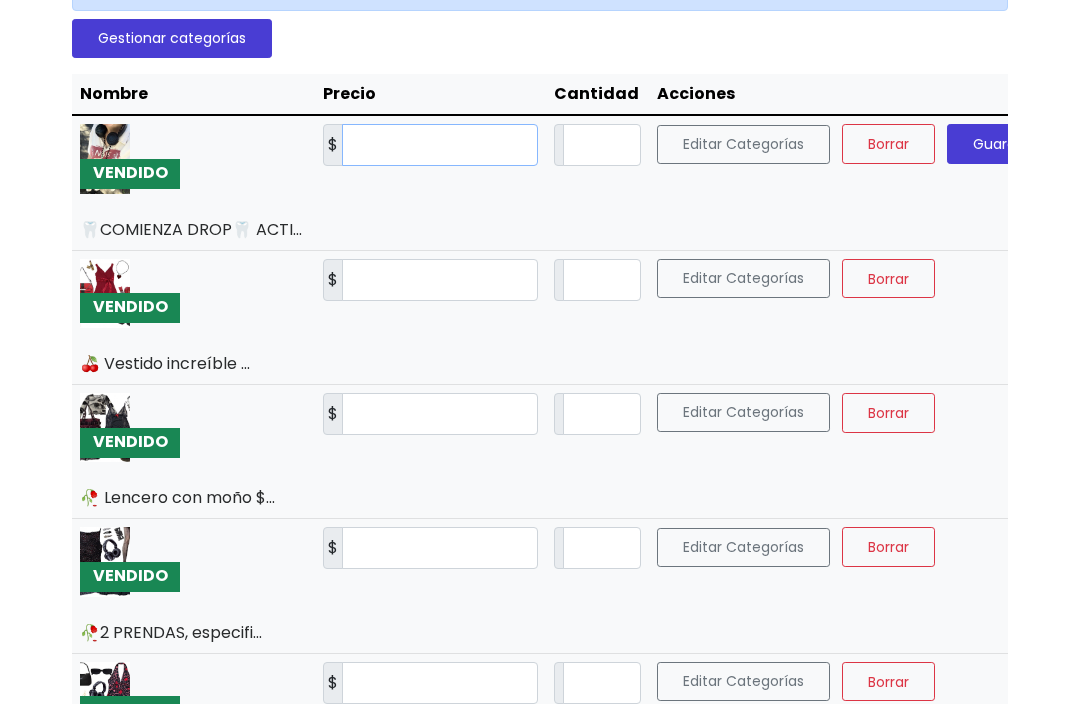 click on "*" at bounding box center (440, 146) 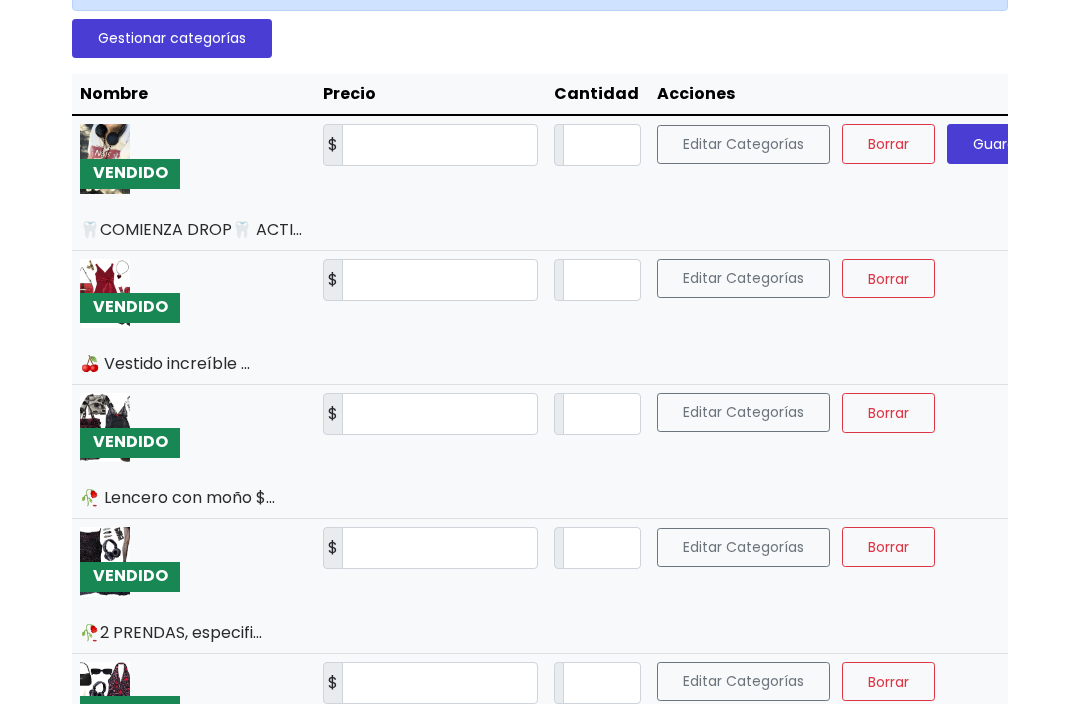 click on "Guardar" at bounding box center [1001, 145] 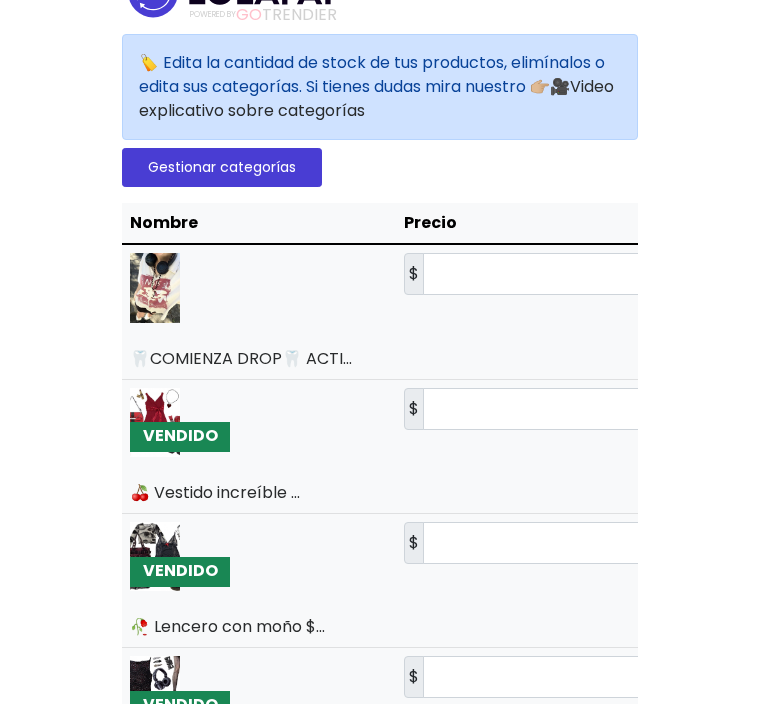 scroll, scrollTop: 49, scrollLeft: 0, axis: vertical 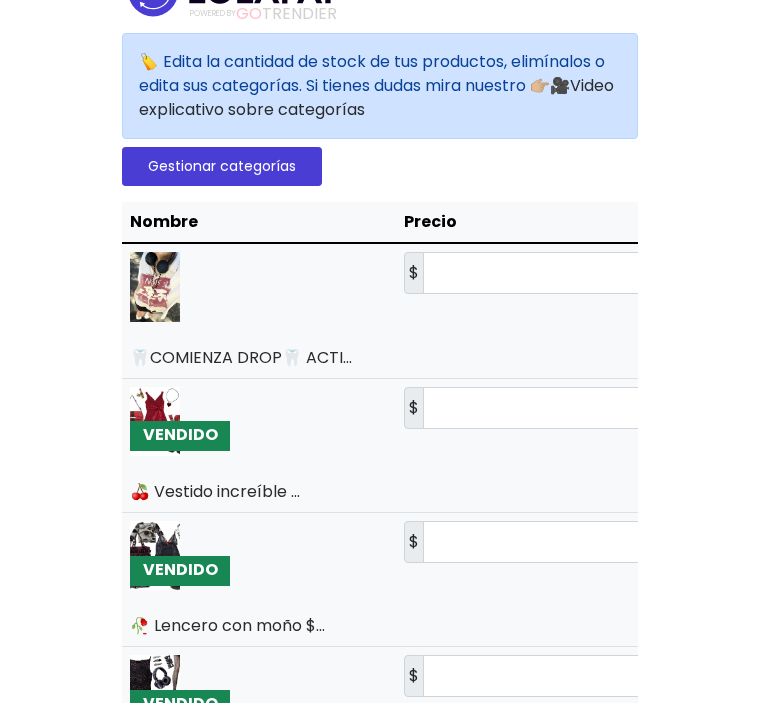 click at bounding box center (155, 287) 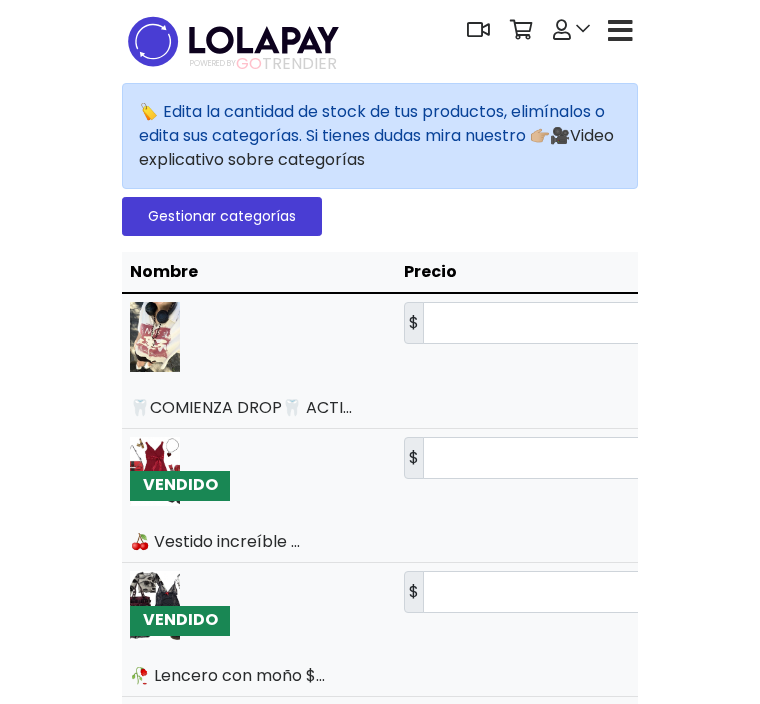 click on "POWERED BY  GO TRENDIER" at bounding box center [263, 64] 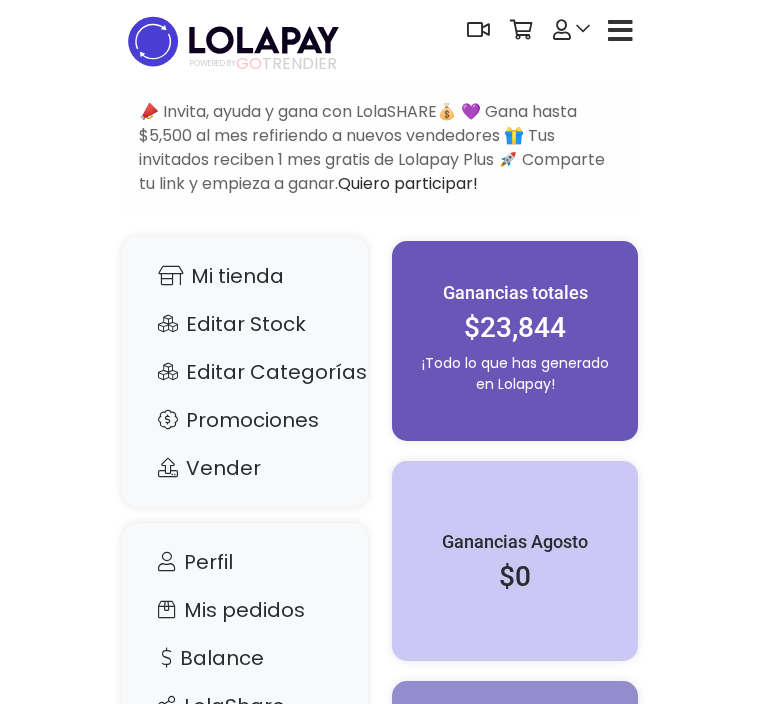 scroll, scrollTop: 0, scrollLeft: 0, axis: both 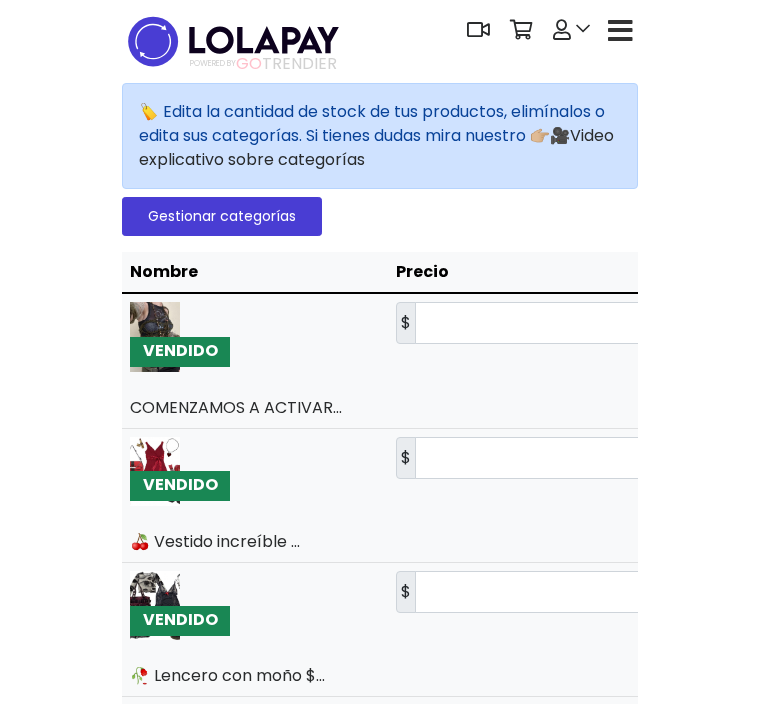 click at bounding box center (620, 31) 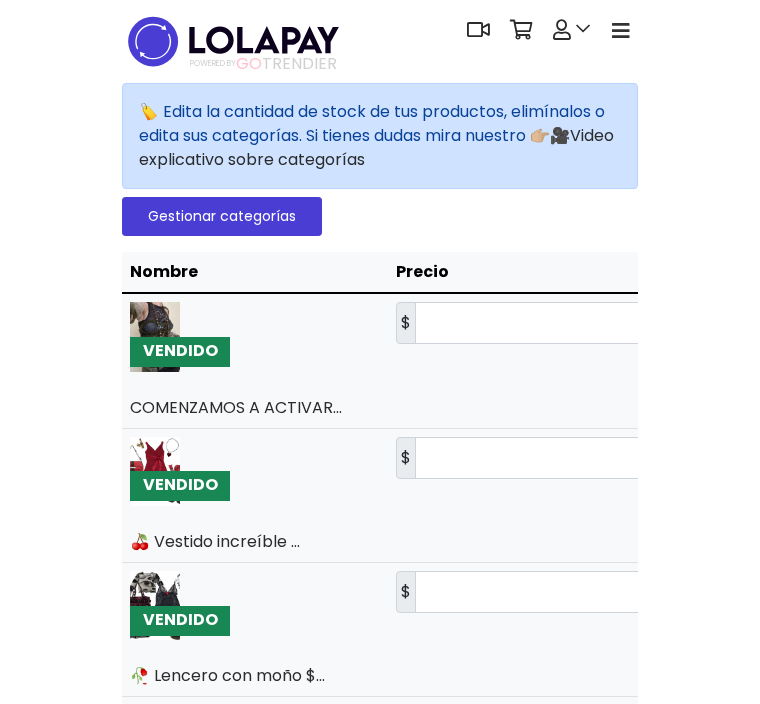 click at bounding box center [621, 31] 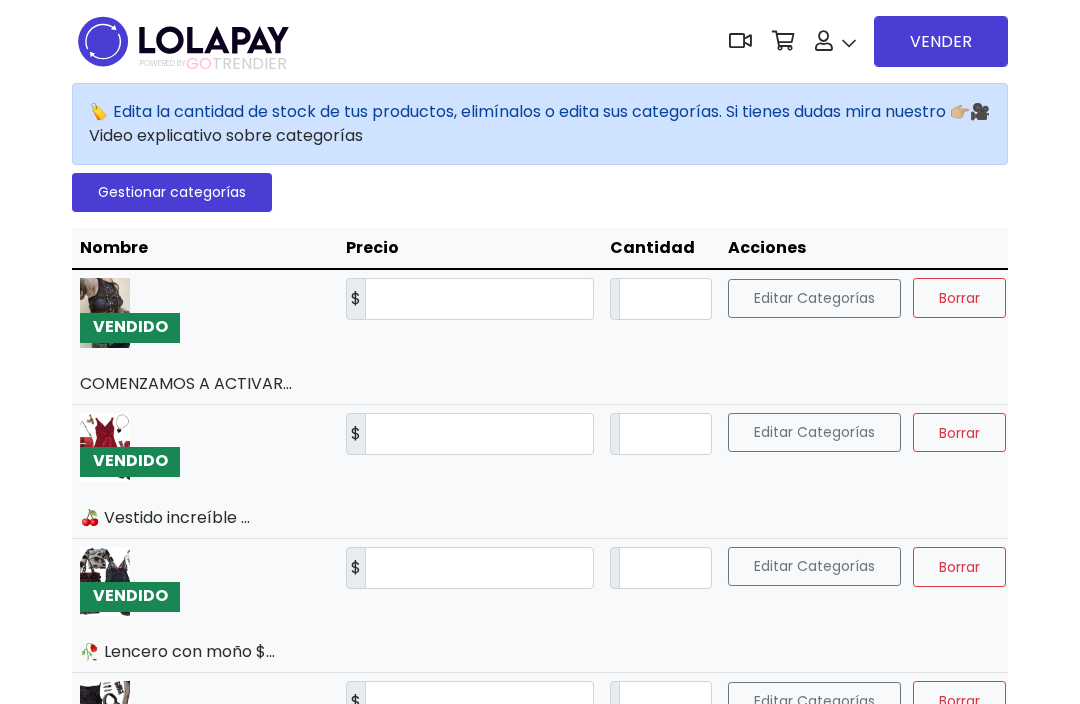 click on "Mi tienda" at bounding box center [881, 185] 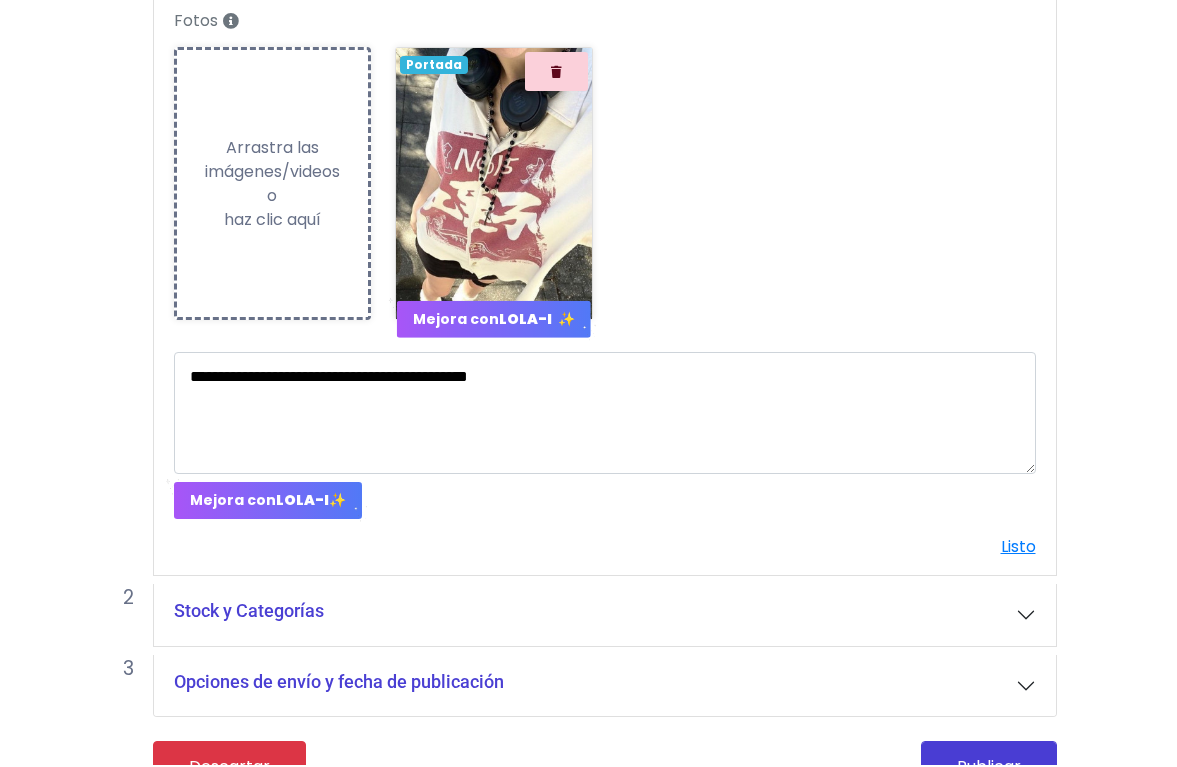 scroll, scrollTop: 375, scrollLeft: 0, axis: vertical 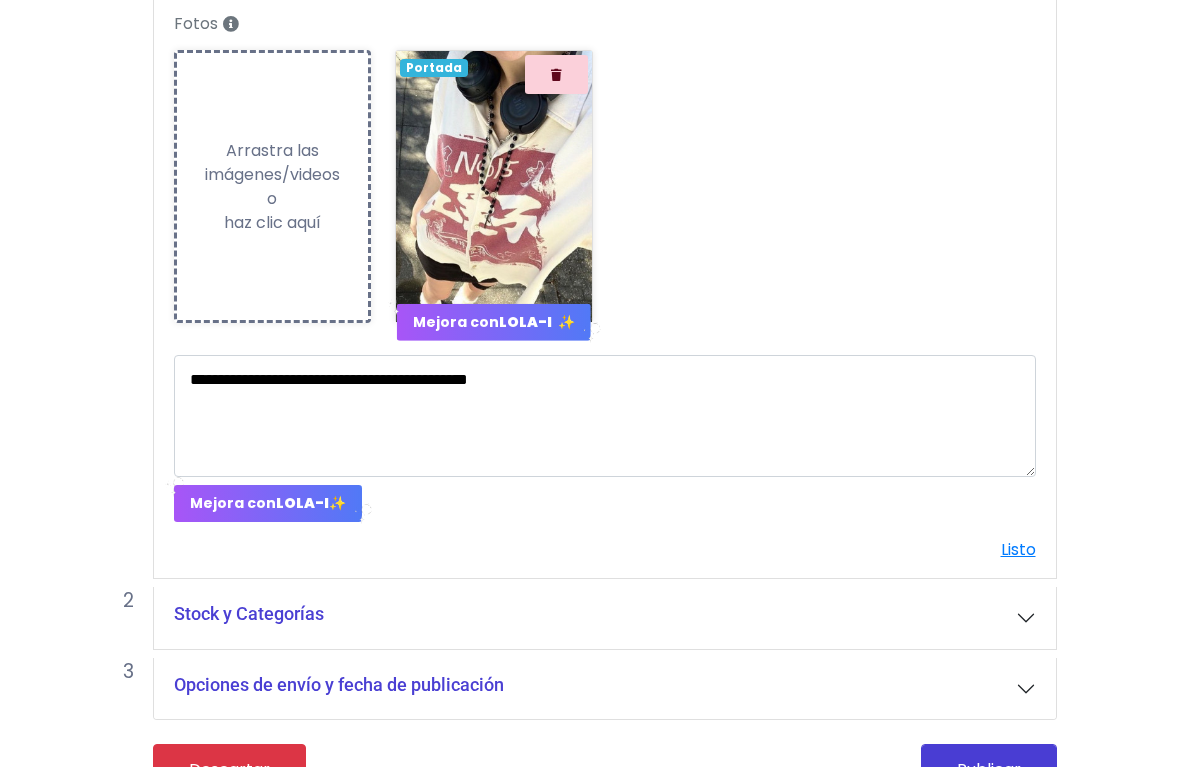 click on "Opciones de envío y fecha de publicación" at bounding box center [339, 685] 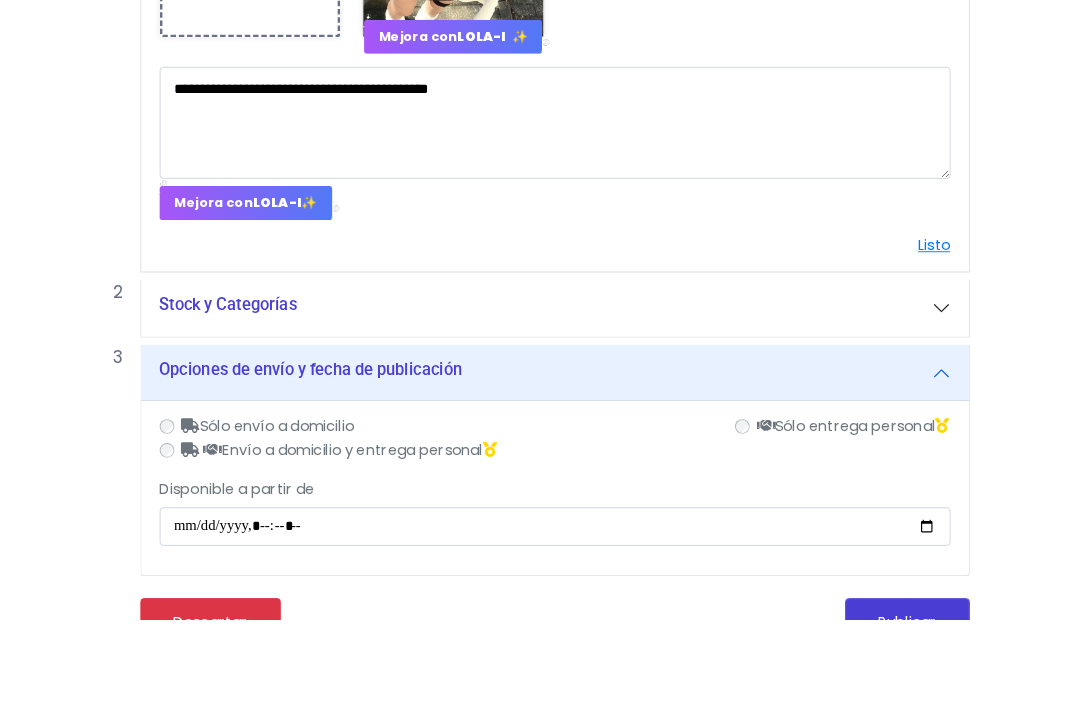 scroll, scrollTop: 562, scrollLeft: 0, axis: vertical 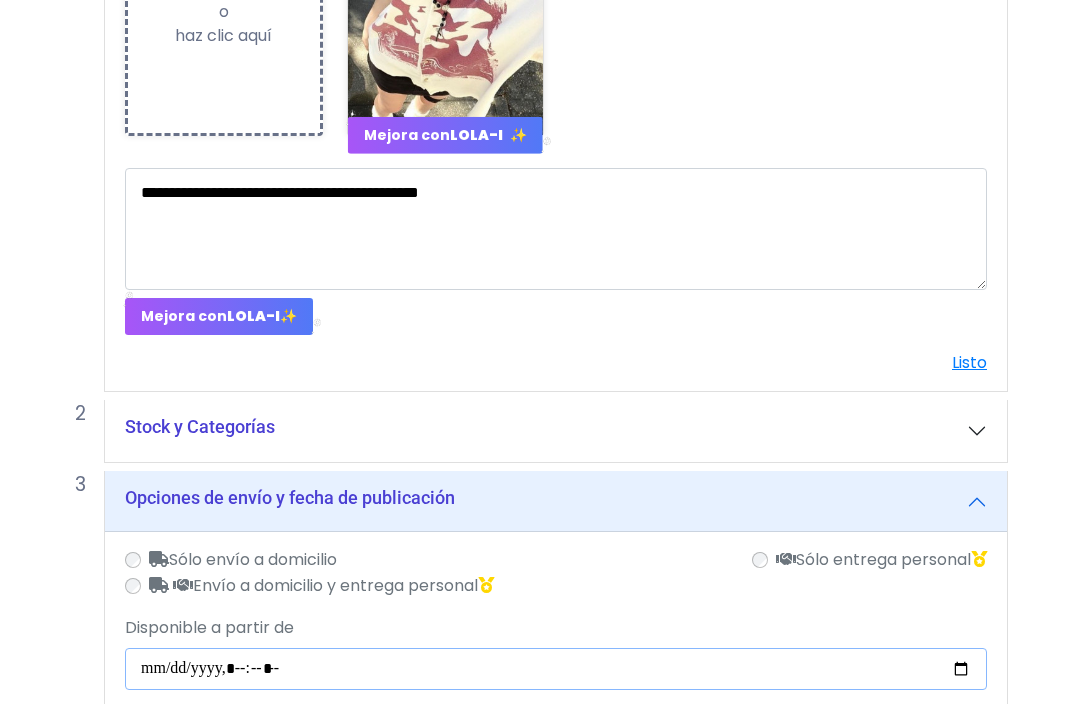 click on "Disponible a partir de" at bounding box center [556, 669] 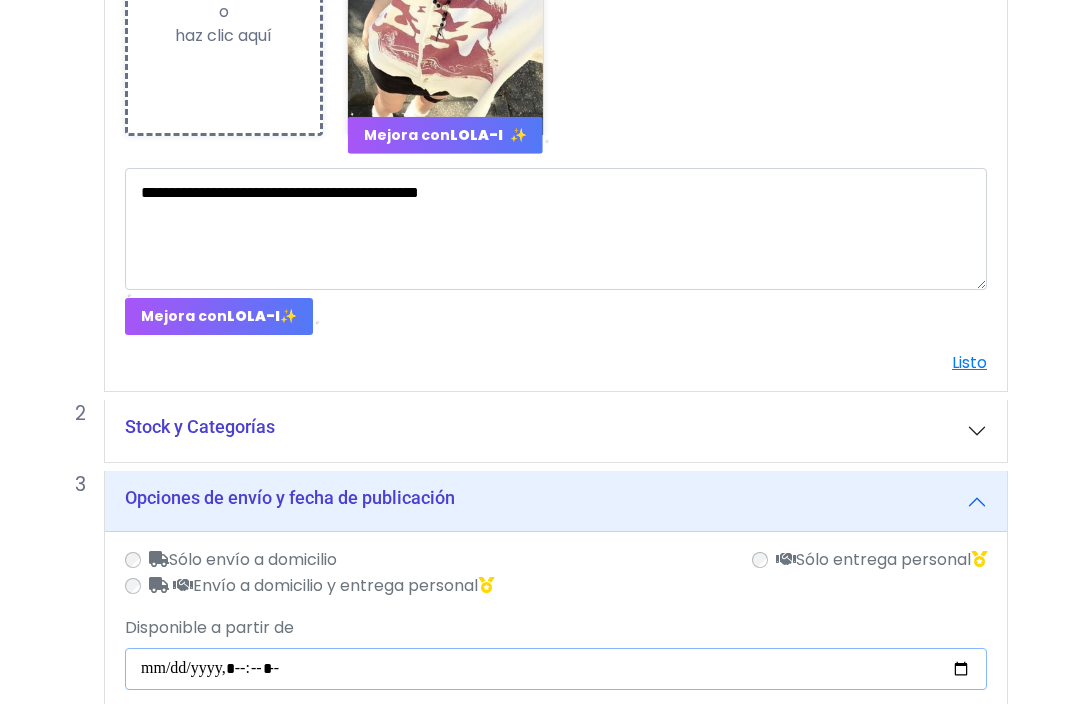 type on "**********" 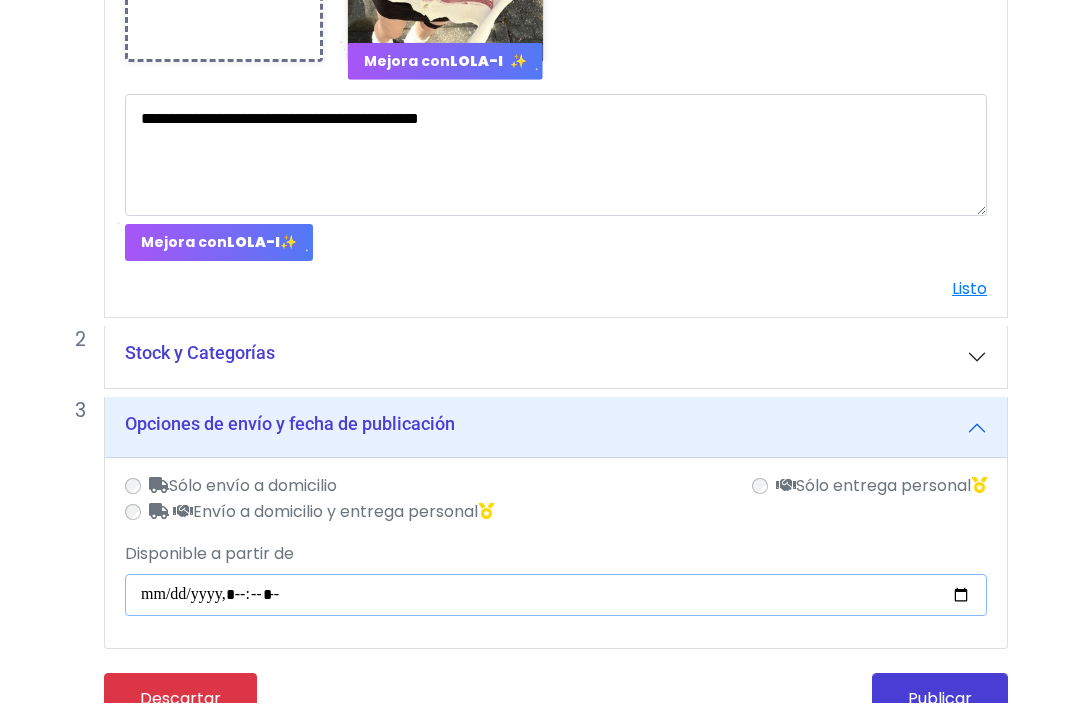 scroll, scrollTop: 634, scrollLeft: 0, axis: vertical 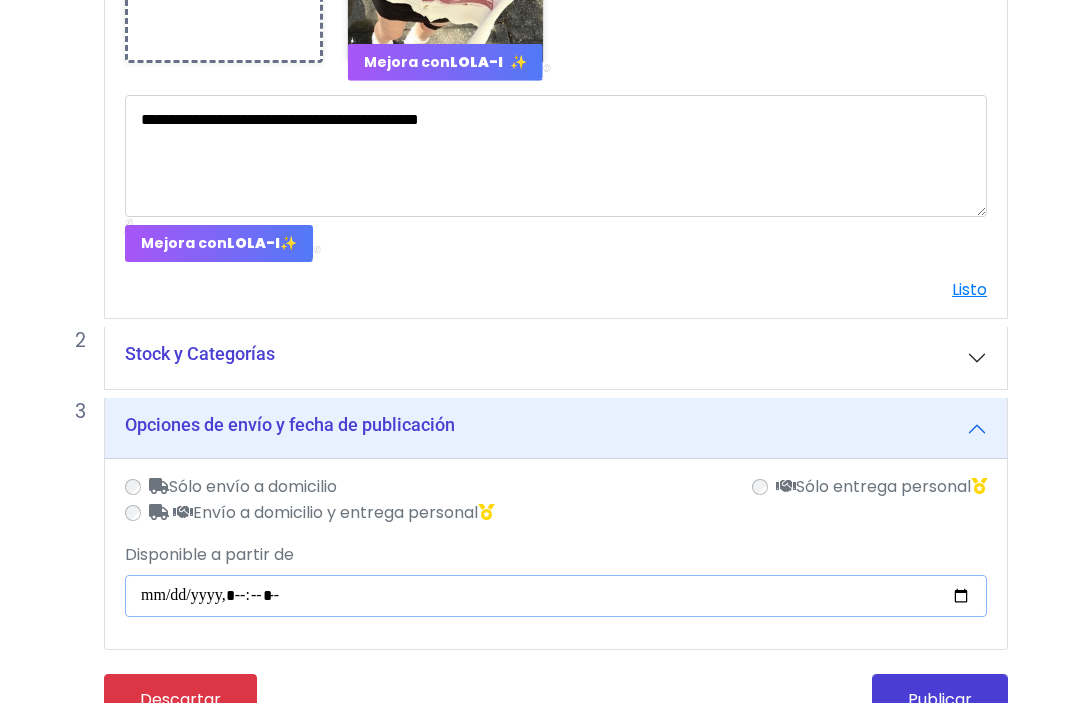 click on "Publicar" at bounding box center [940, 700] 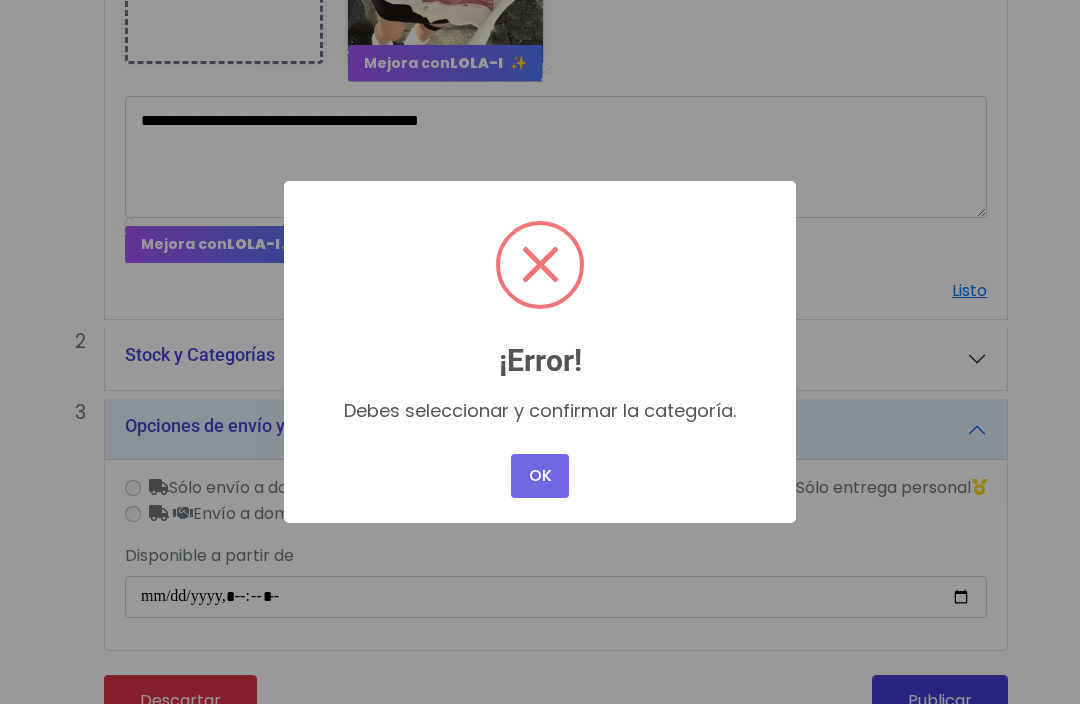 click on "OK" at bounding box center (540, 476) 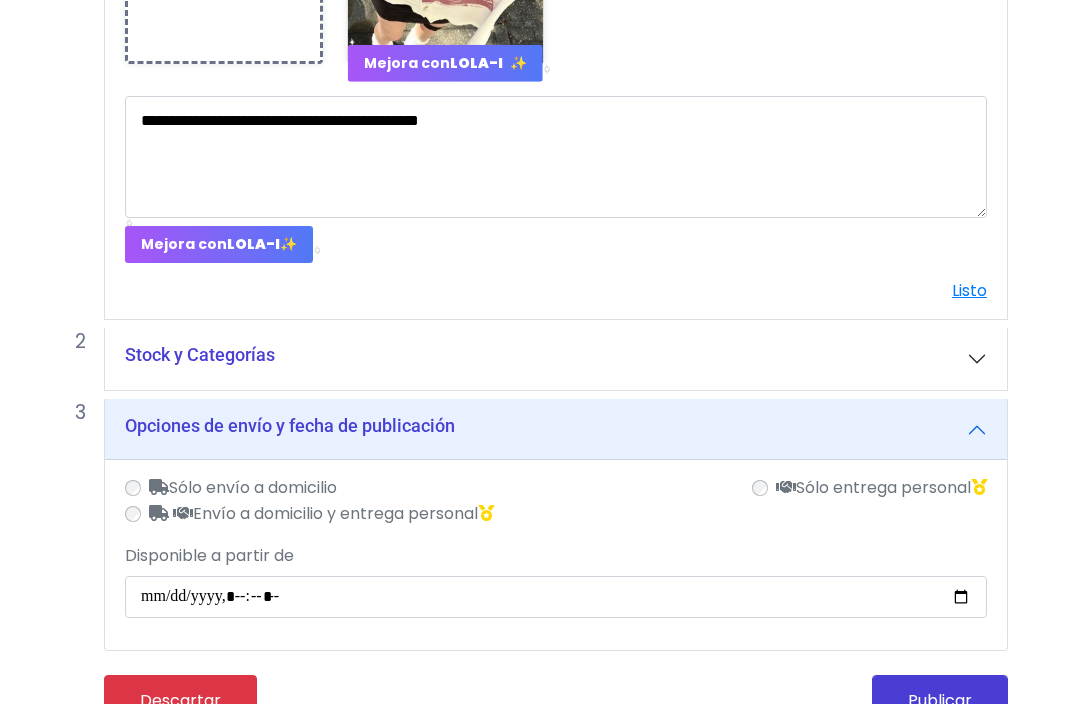 click on "Stock y Categorías" at bounding box center [556, 359] 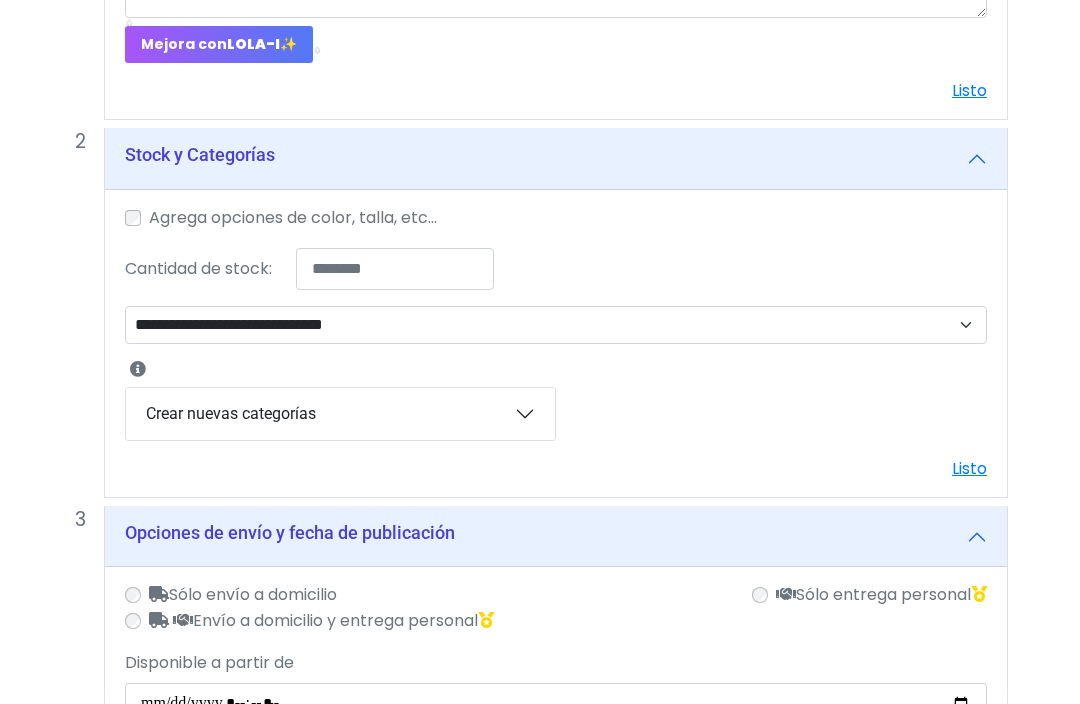scroll, scrollTop: 834, scrollLeft: 0, axis: vertical 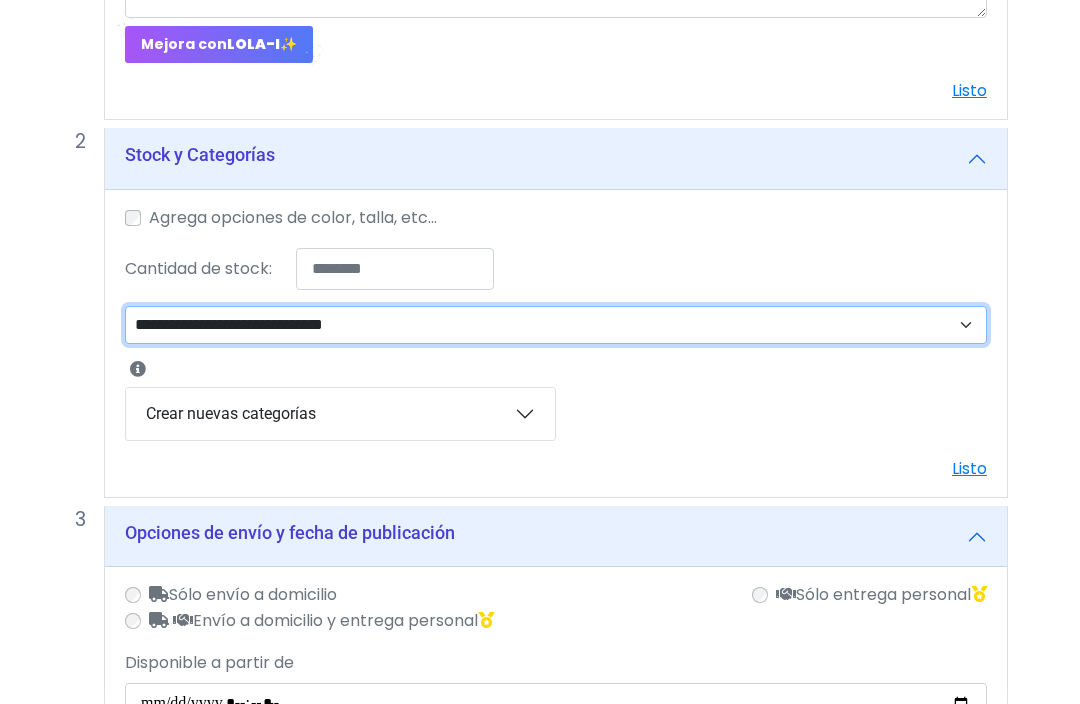 click on "**********" at bounding box center (556, 325) 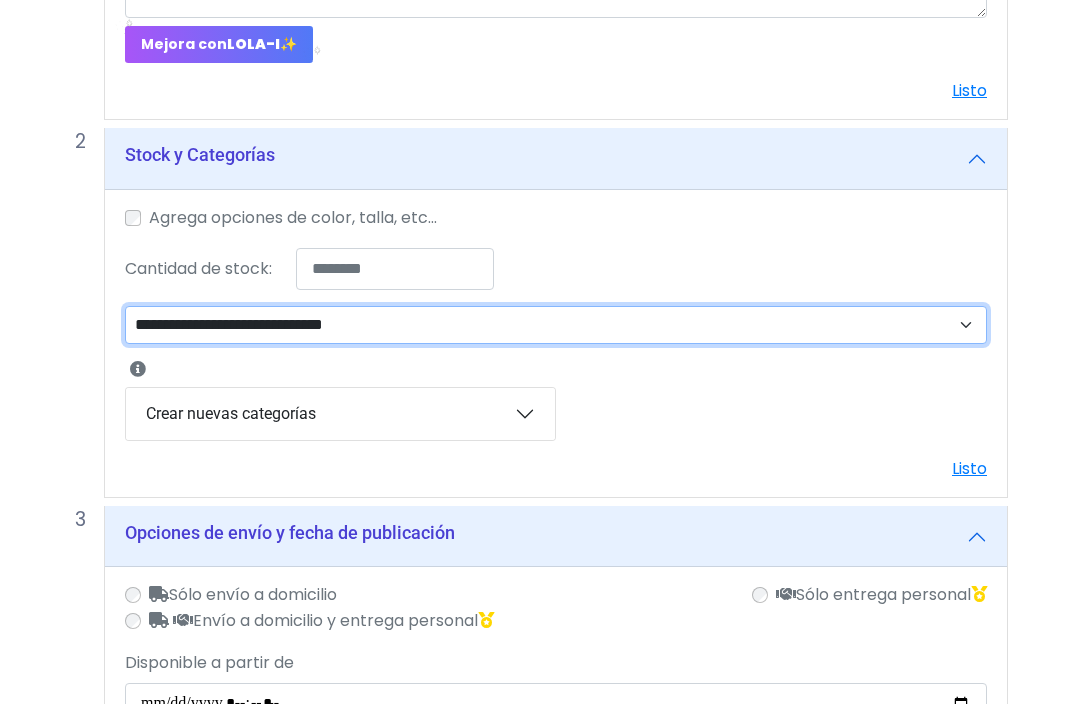 select on "**" 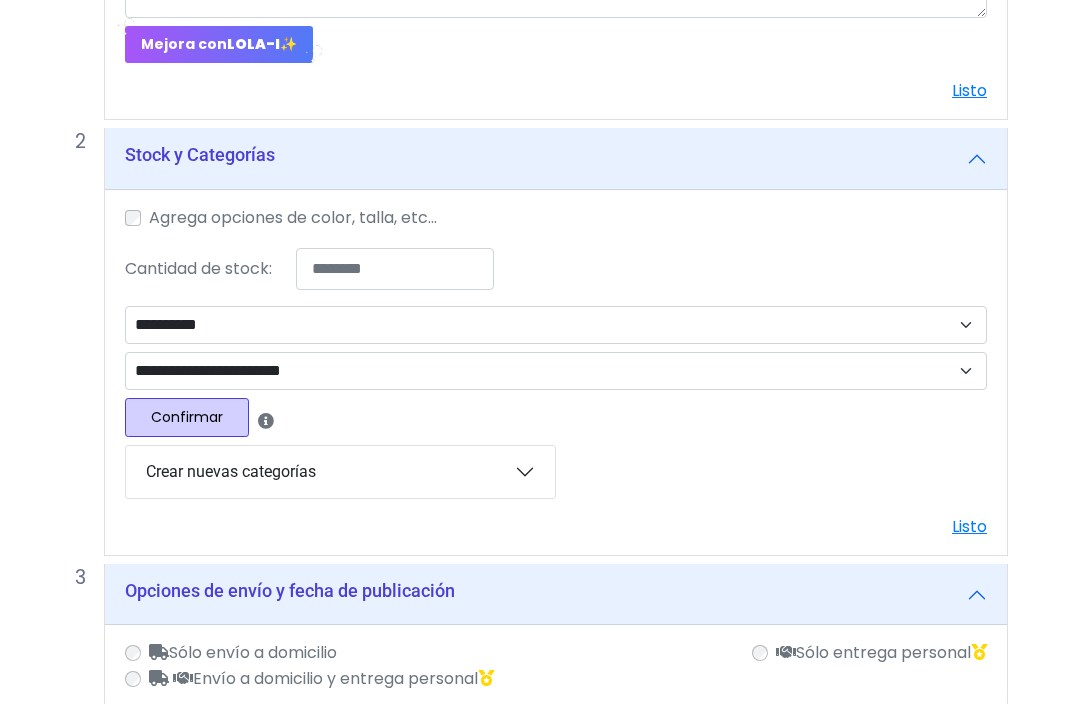 click on "Confirmar" at bounding box center [187, 417] 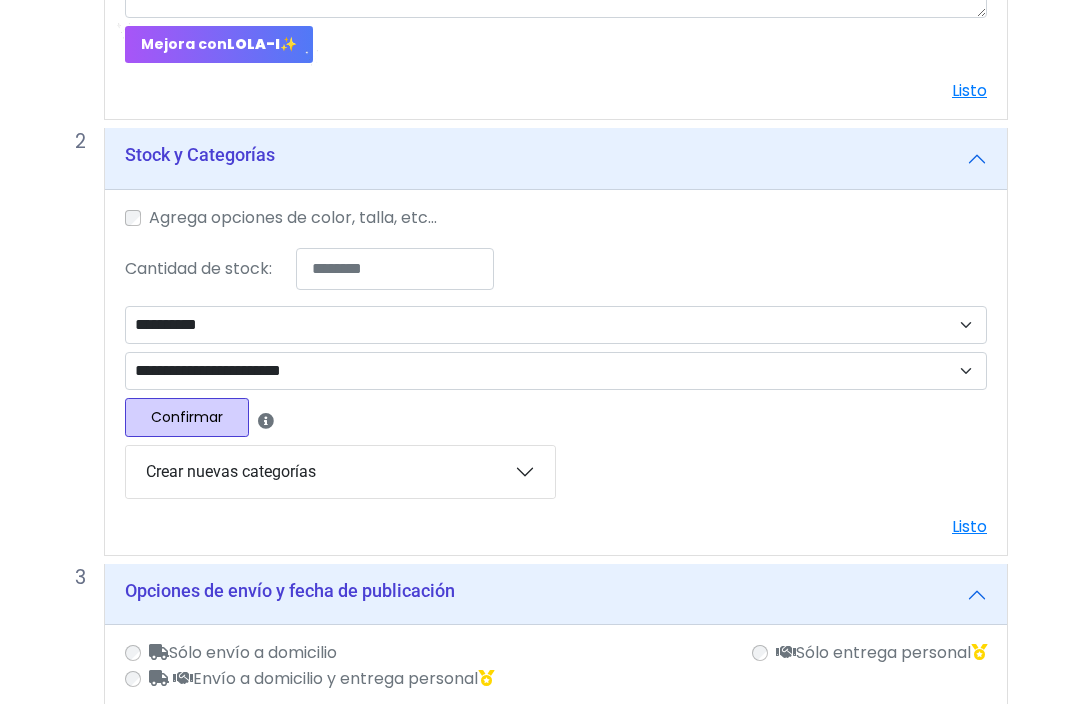 select 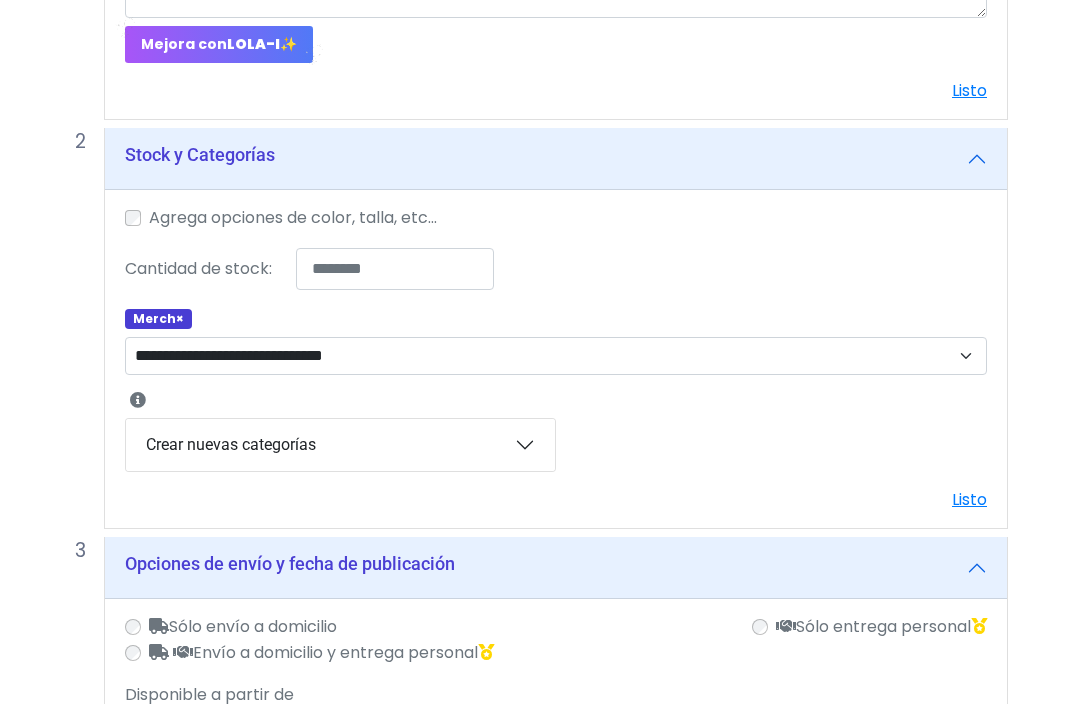 click on "Listo" at bounding box center (969, 499) 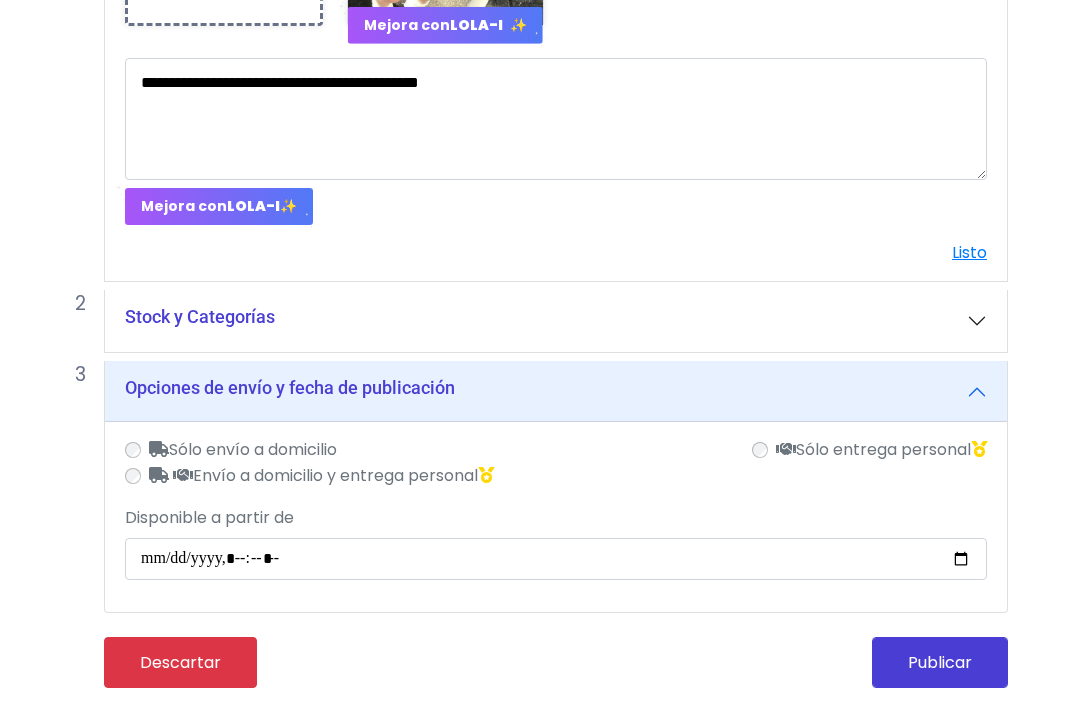 scroll, scrollTop: 700, scrollLeft: 0, axis: vertical 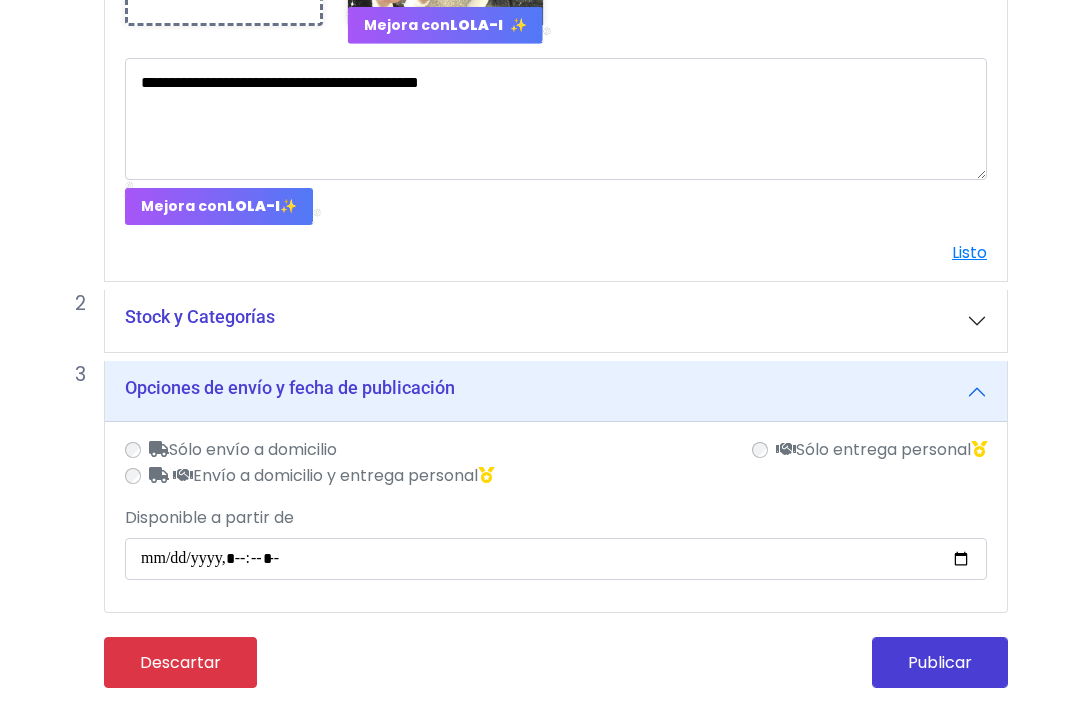 click on "Publicar" at bounding box center [940, 662] 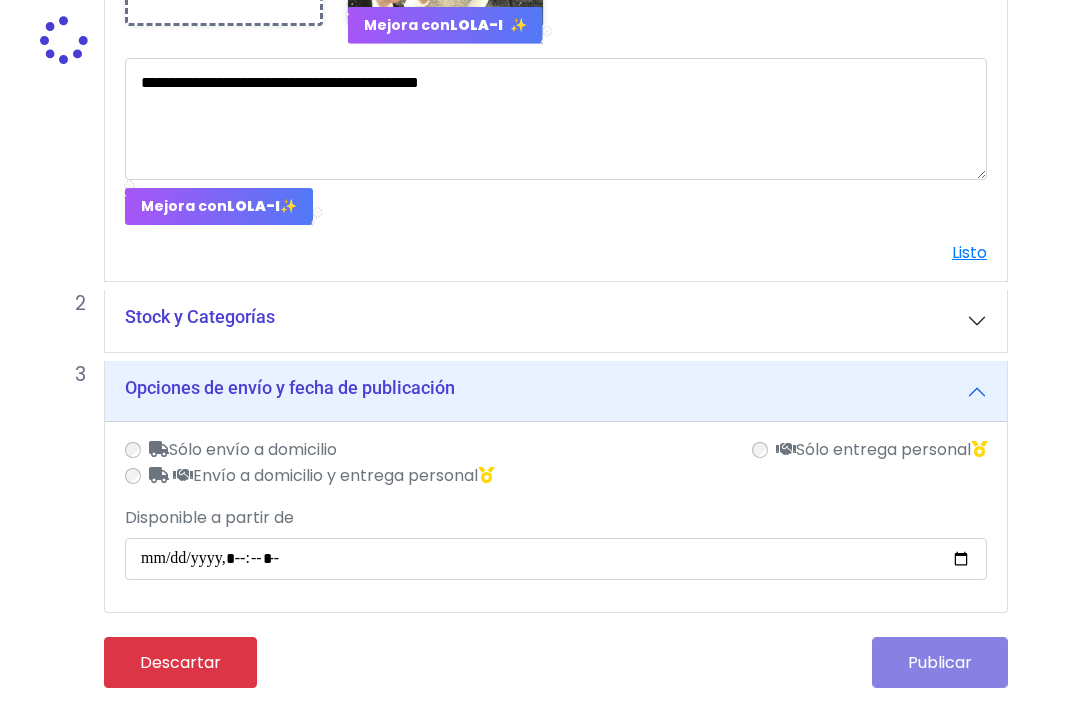 click on "Publicar" at bounding box center (788, 662) 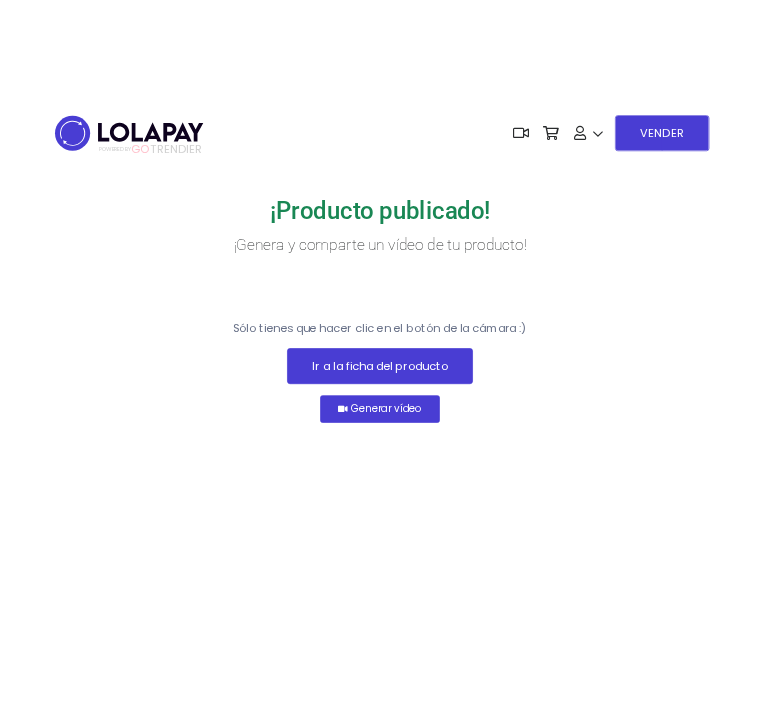 scroll, scrollTop: 0, scrollLeft: 0, axis: both 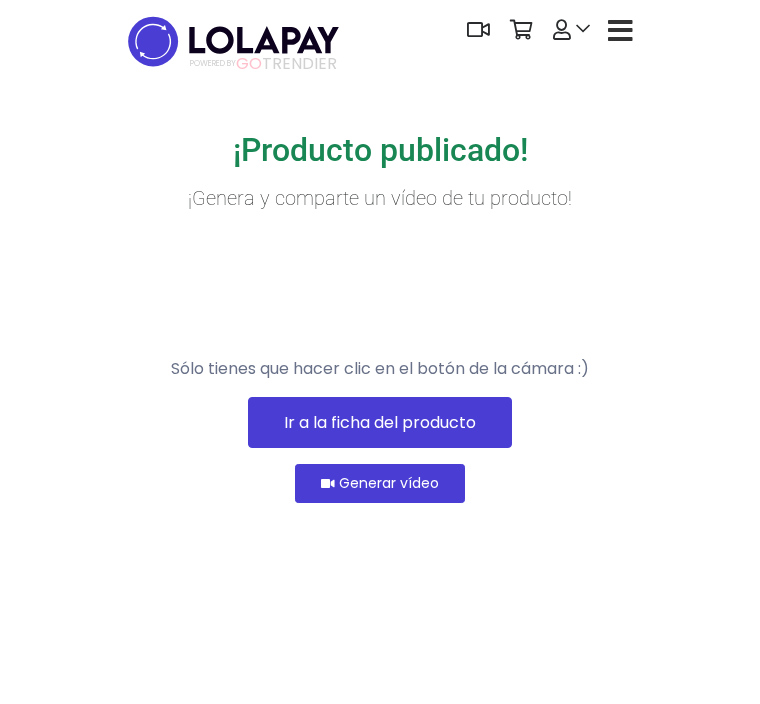 click at bounding box center [233, 41] 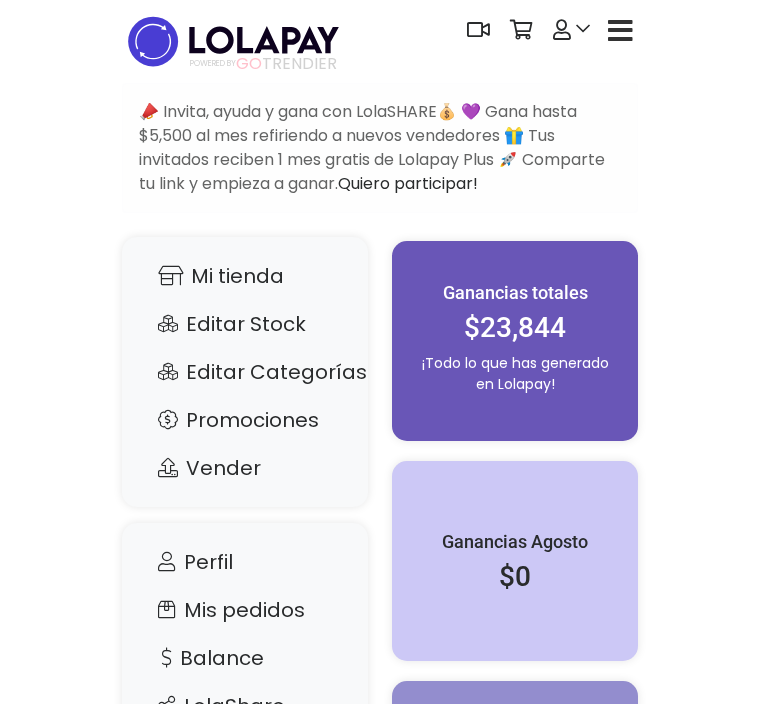 scroll, scrollTop: 0, scrollLeft: 0, axis: both 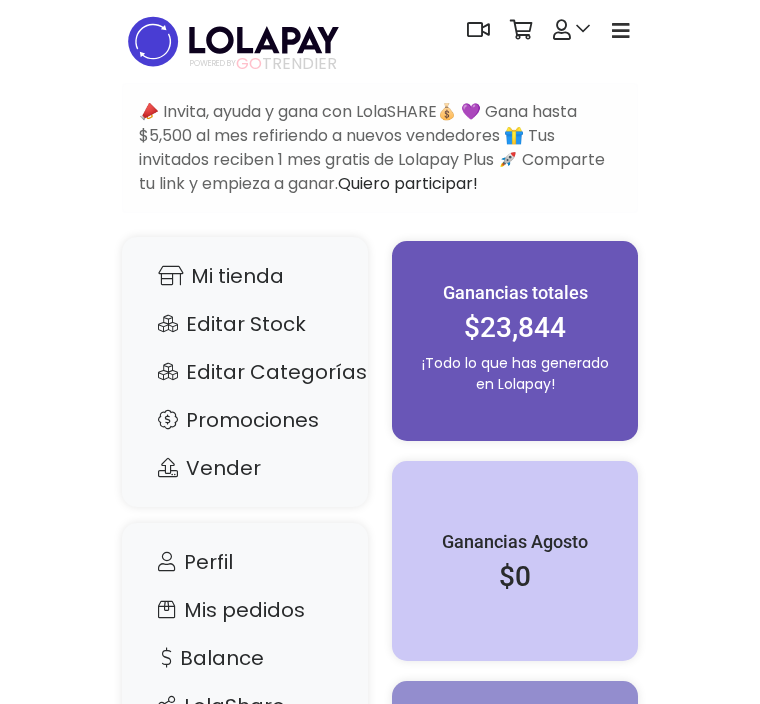 click on "Dashboard
Mi tienda
Editar Stock" at bounding box center (380, 435) 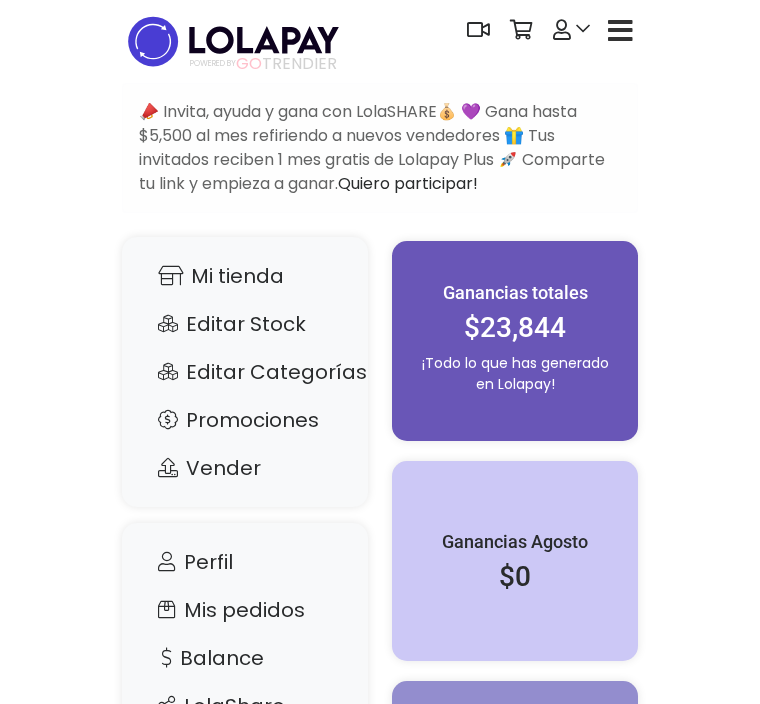 scroll, scrollTop: 0, scrollLeft: 0, axis: both 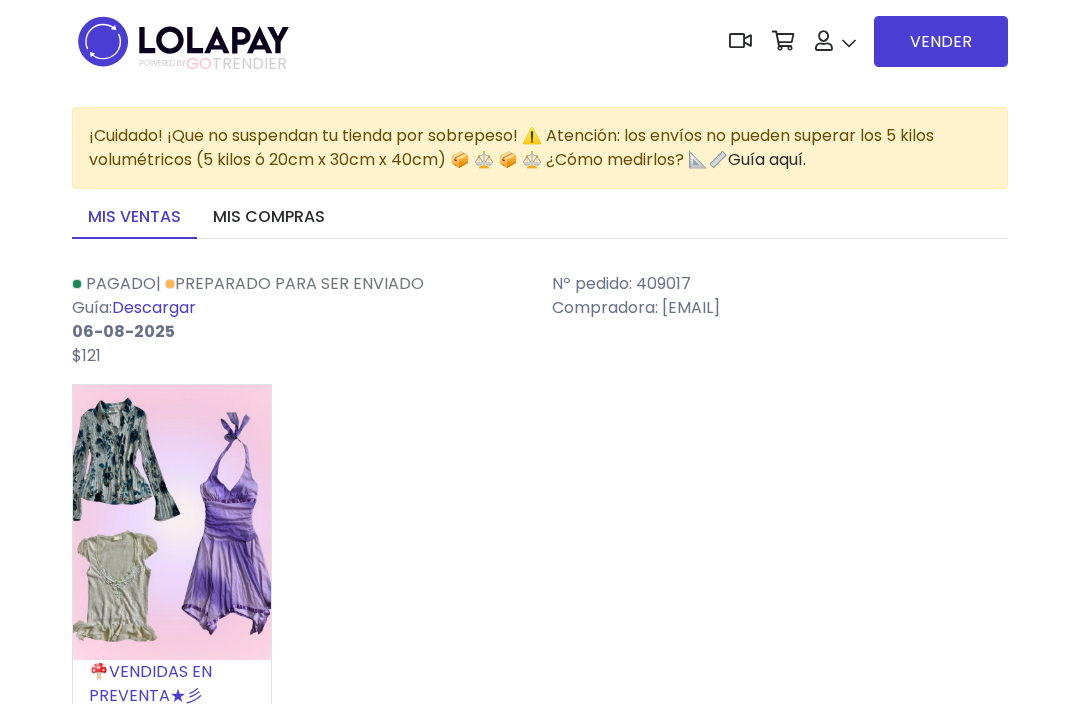 click on "Mi tienda" at bounding box center [881, 185] 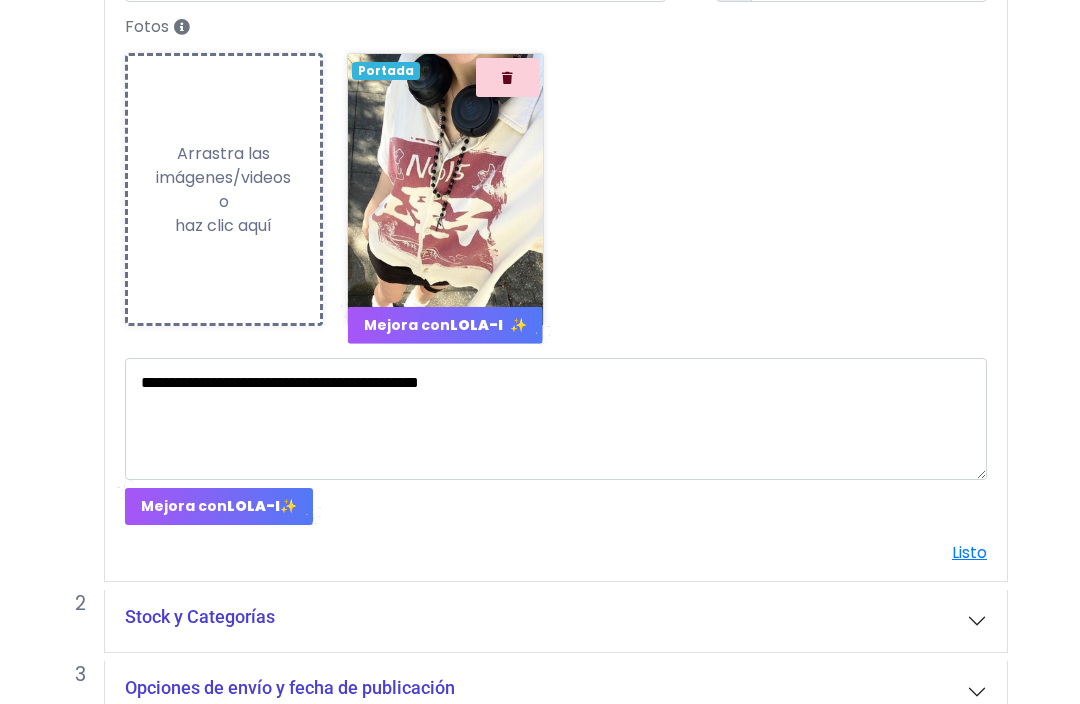 click on "Stock y Categorías" at bounding box center (200, 617) 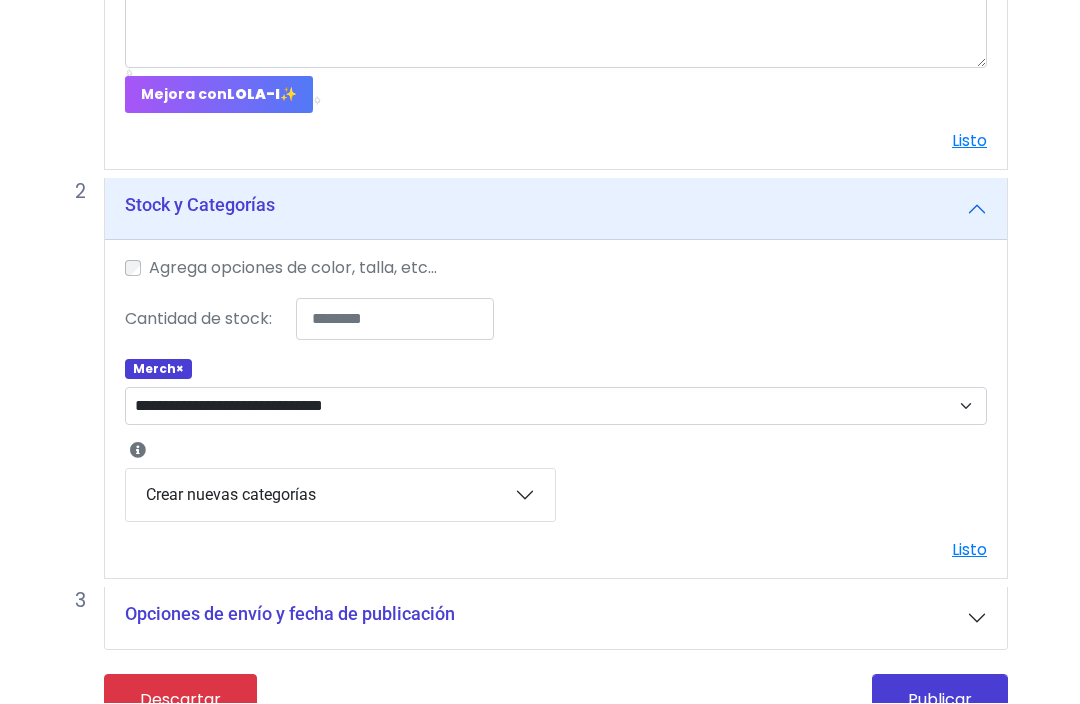 click on "Listo" at bounding box center (969, 550) 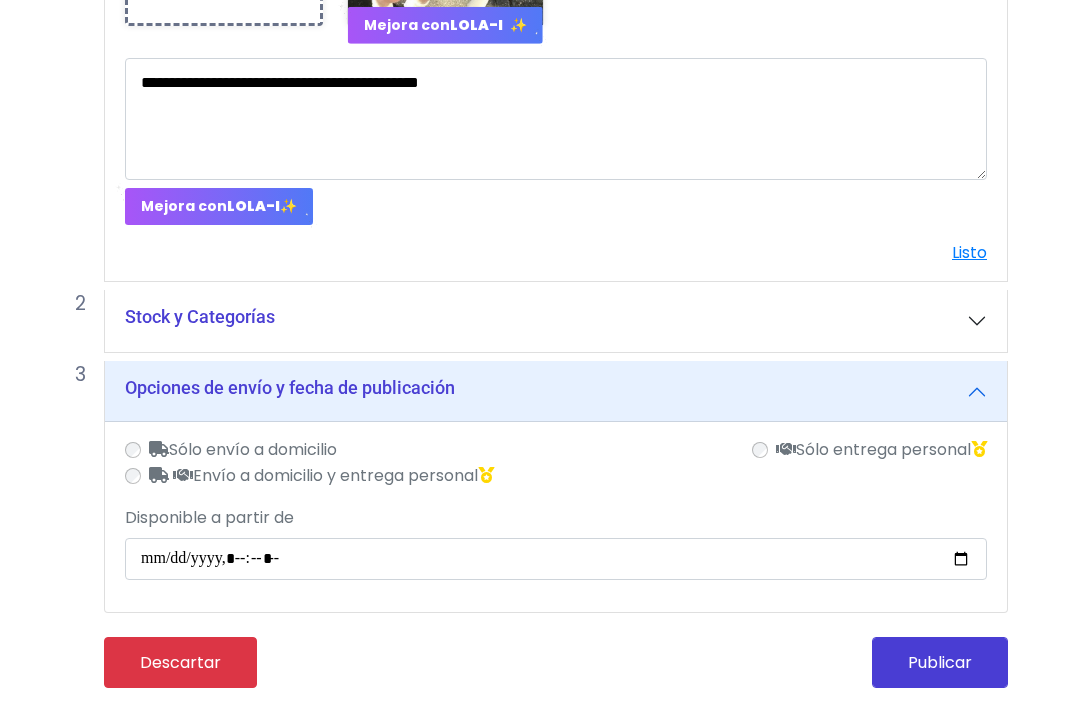 click on "Listo" at bounding box center (969, 252) 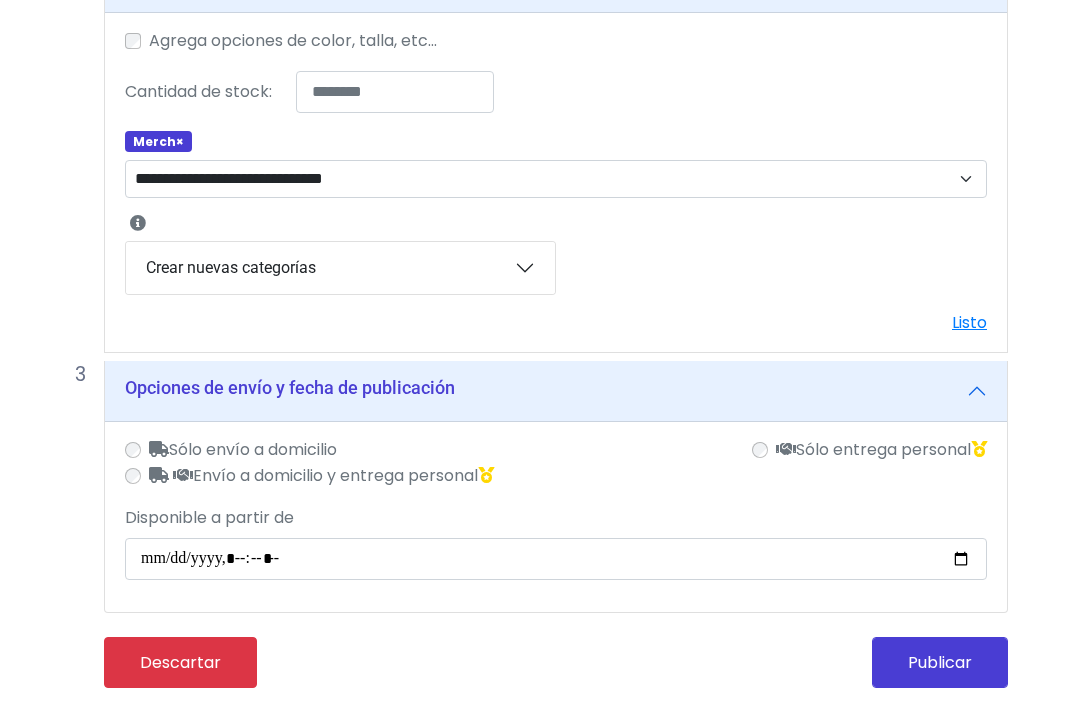 scroll, scrollTop: 398, scrollLeft: 0, axis: vertical 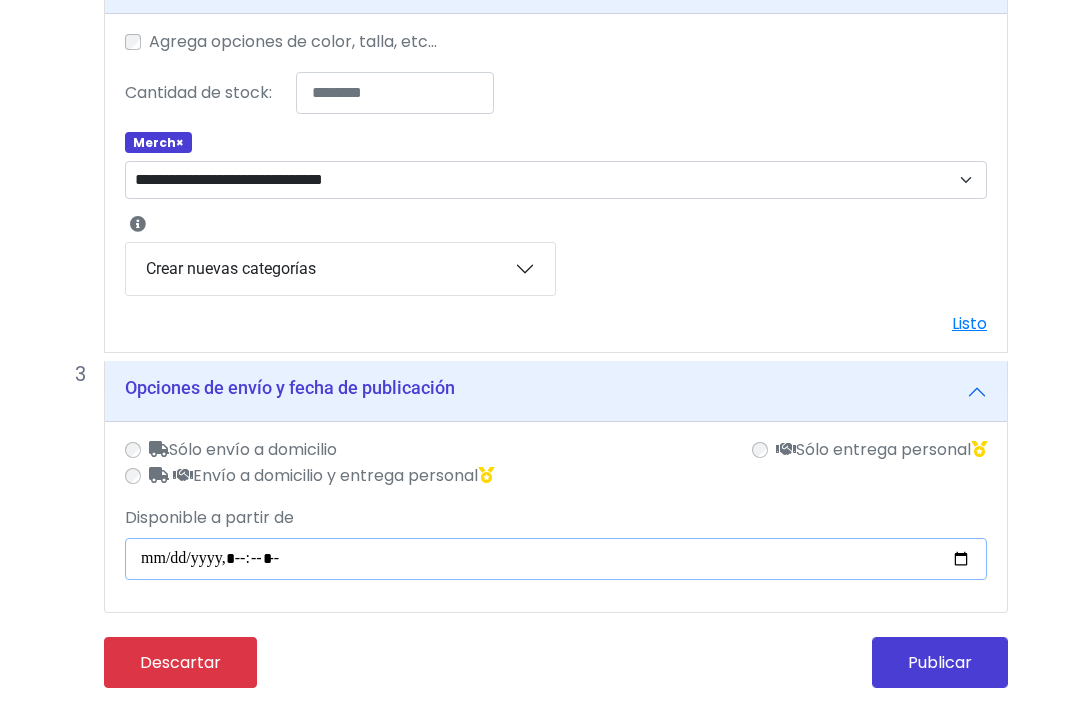 click on "Disponible a partir de" at bounding box center [556, 559] 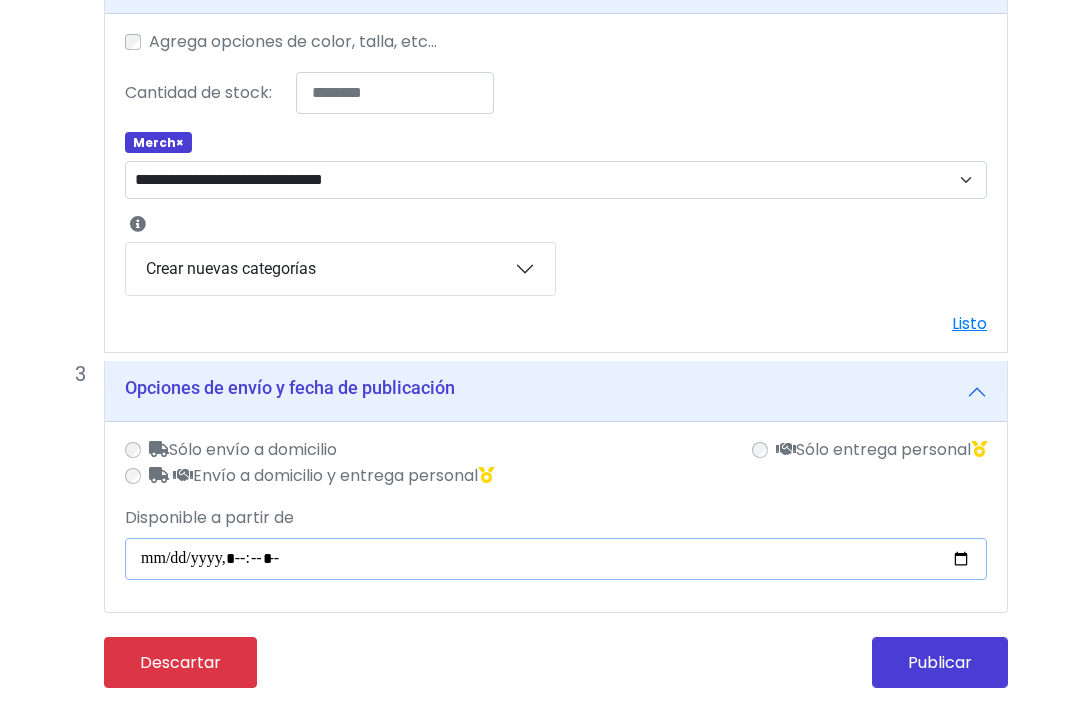type on "**********" 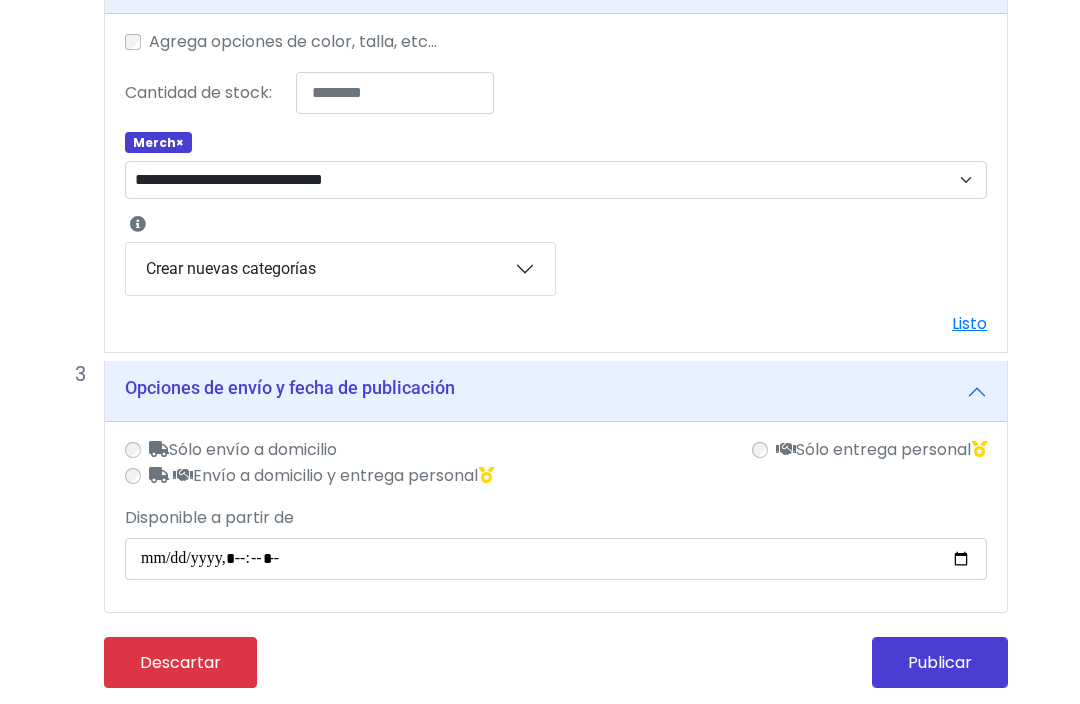 click on "Publicar" at bounding box center [940, 662] 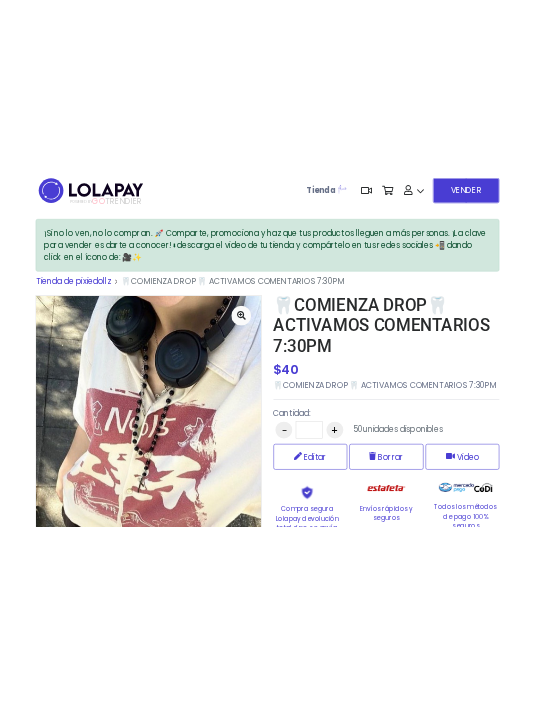 scroll, scrollTop: 0, scrollLeft: 0, axis: both 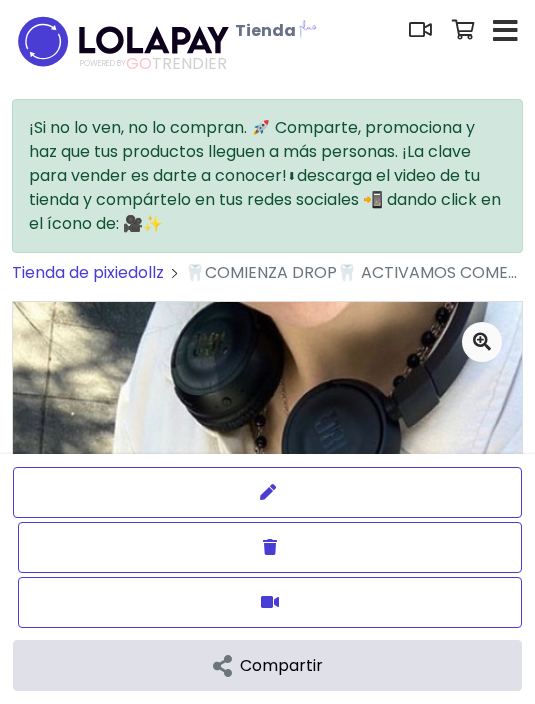 click at bounding box center [505, 31] 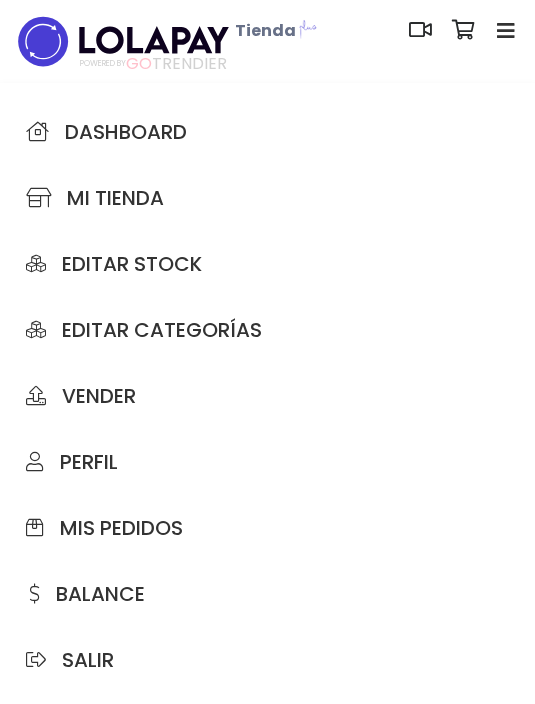 click on "Mis pedidos" at bounding box center [104, 528] 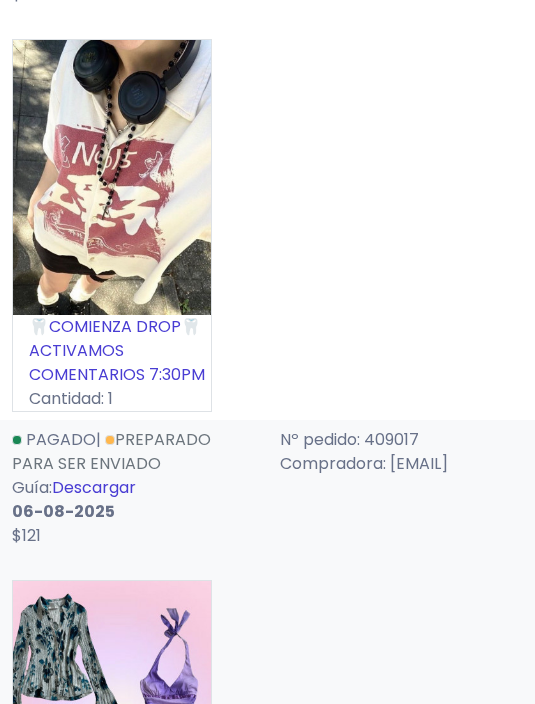 scroll, scrollTop: 406, scrollLeft: 0, axis: vertical 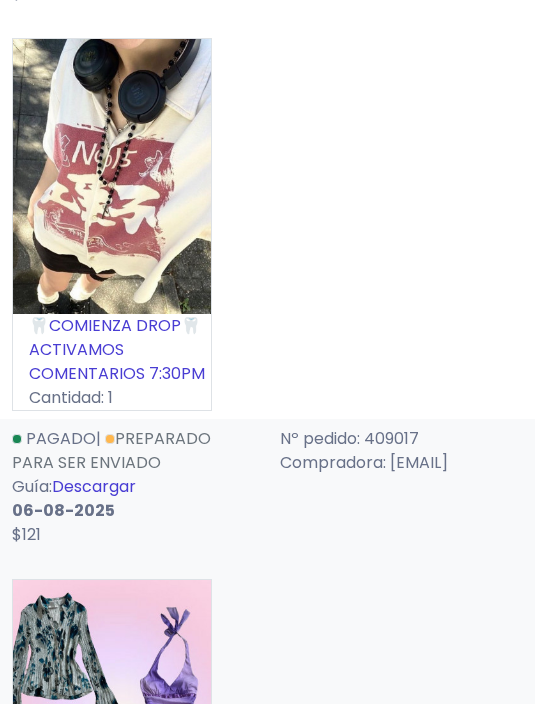 click on "Descargar" at bounding box center (94, 487) 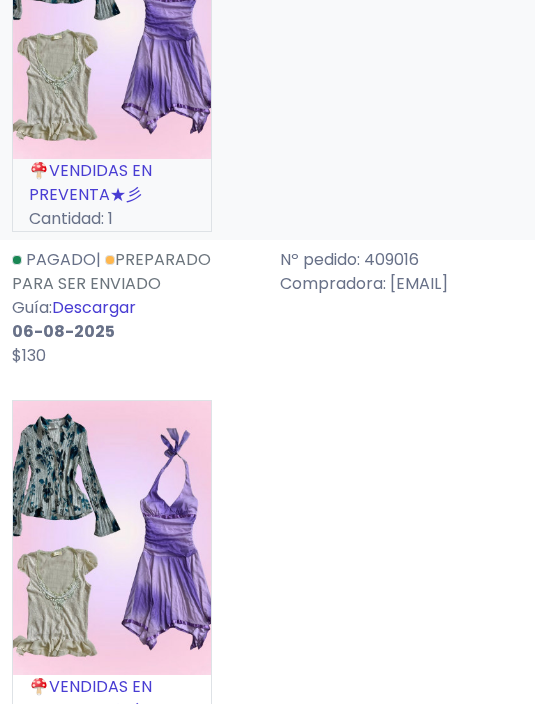 scroll, scrollTop: 1104, scrollLeft: 0, axis: vertical 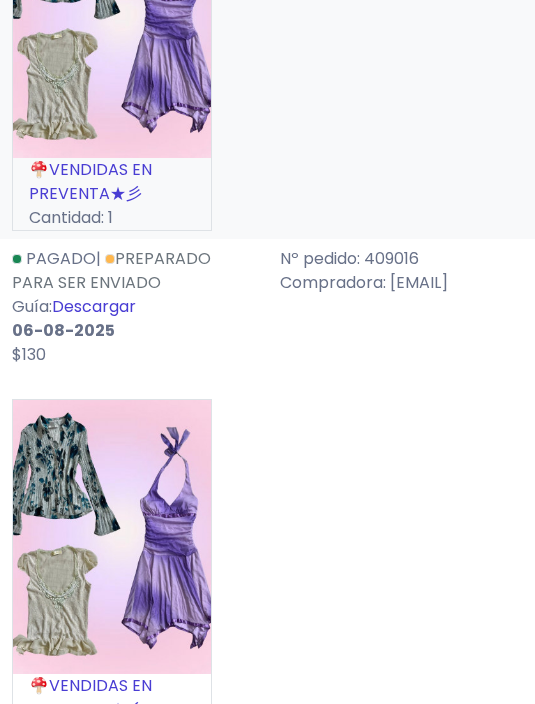 click on "Descargar" at bounding box center (94, 306) 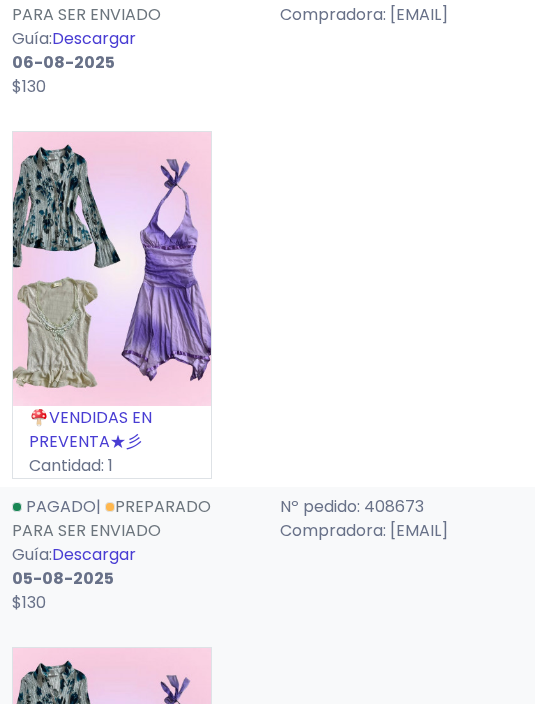 scroll, scrollTop: 1420, scrollLeft: 0, axis: vertical 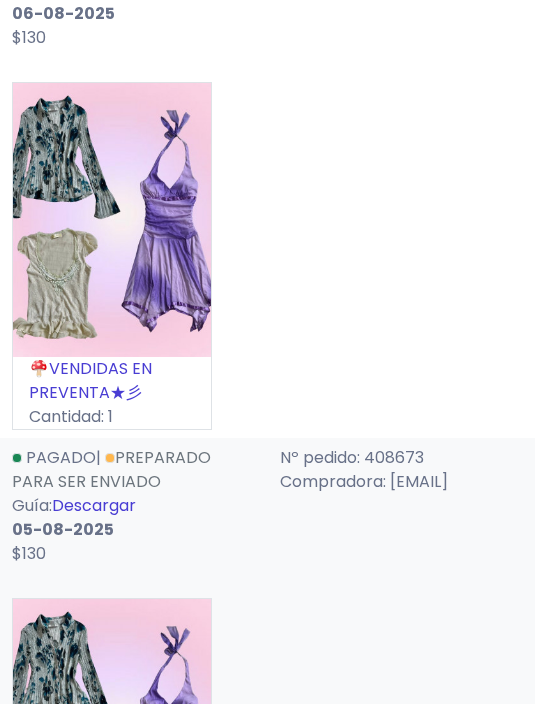 click on "Descargar" at bounding box center [94, 506] 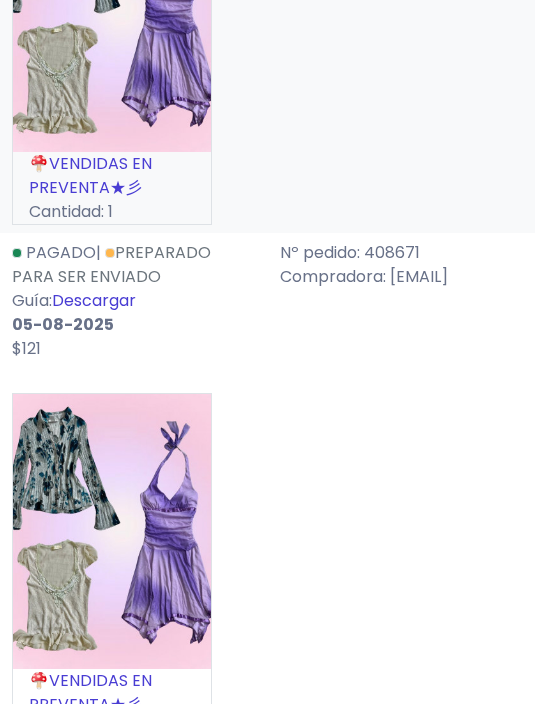 scroll, scrollTop: 2144, scrollLeft: 0, axis: vertical 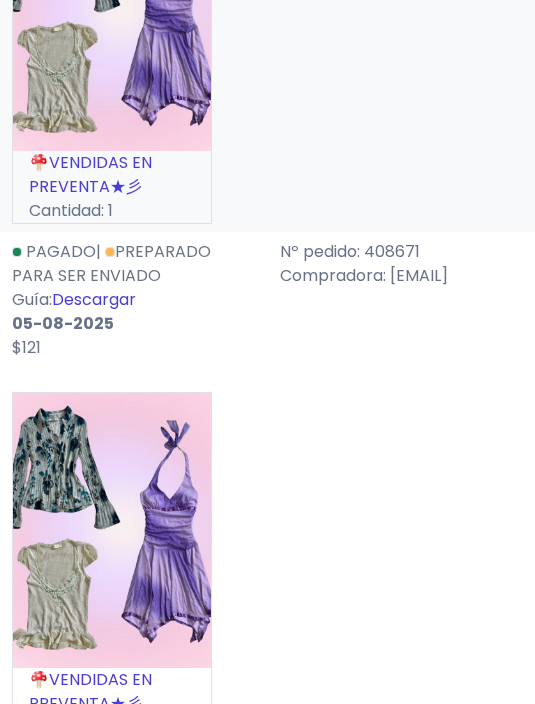 click on "Descargar" at bounding box center (94, 299) 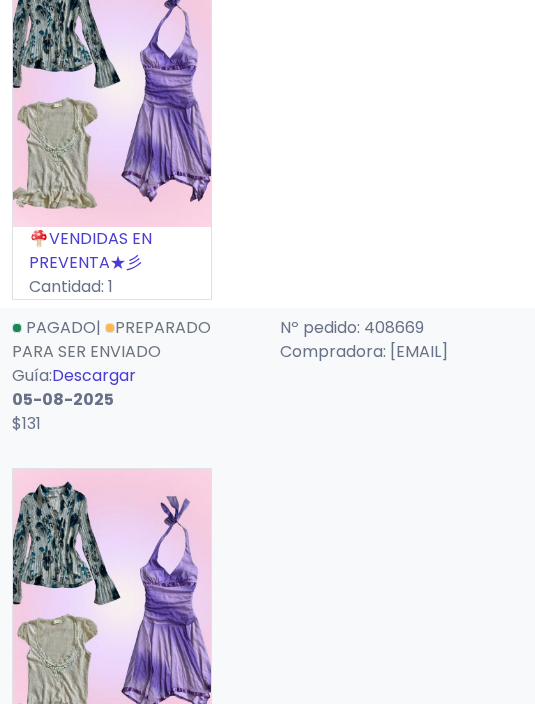 scroll, scrollTop: 2591, scrollLeft: 0, axis: vertical 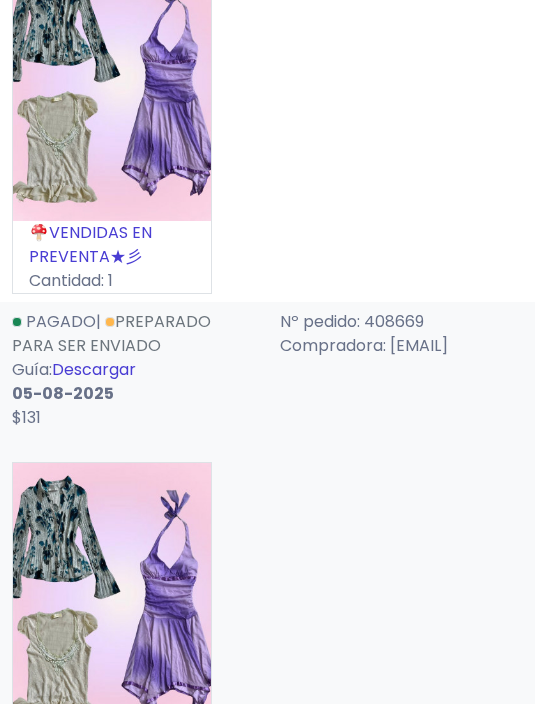 click on "Descargar" at bounding box center [94, 369] 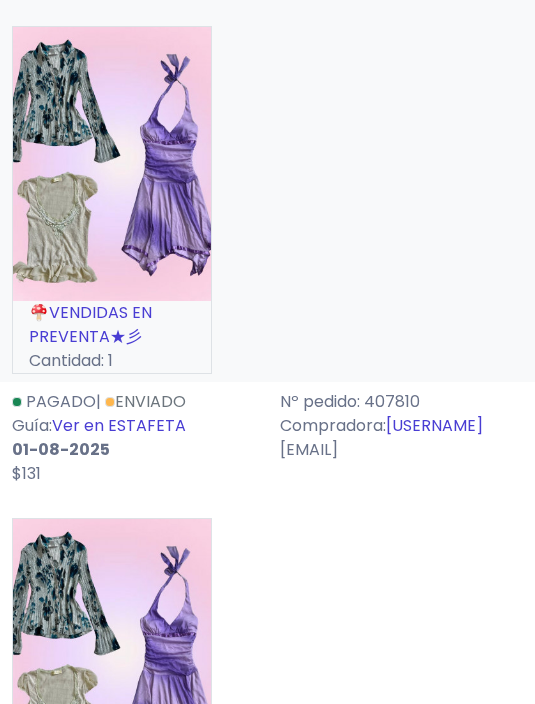 scroll, scrollTop: 3027, scrollLeft: 0, axis: vertical 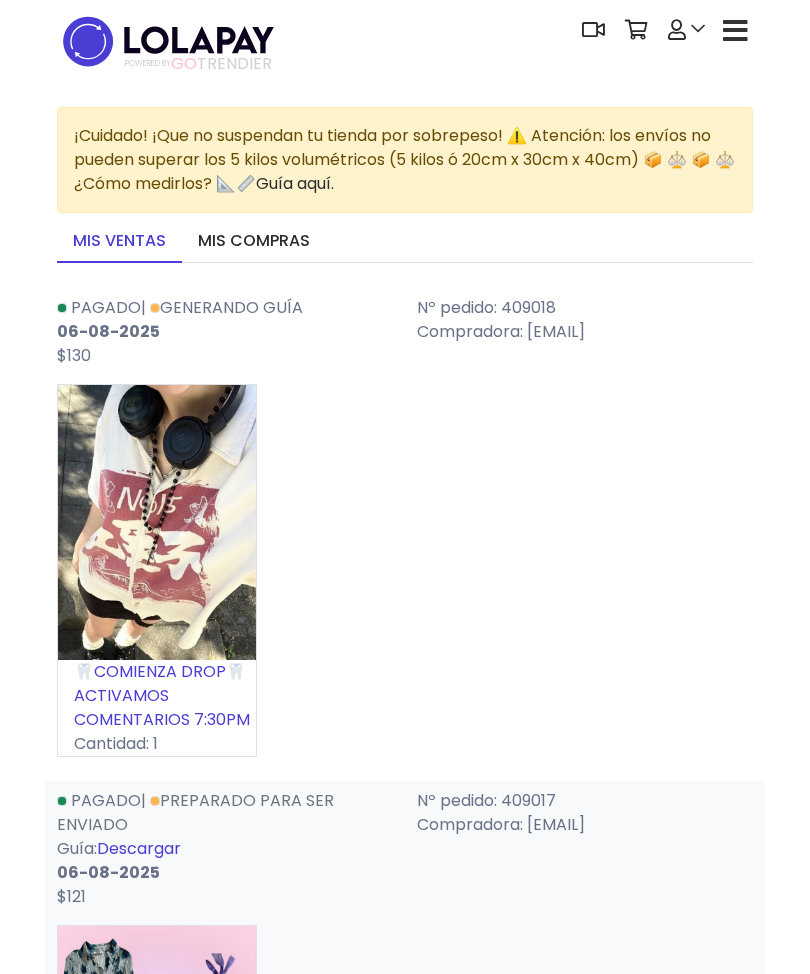 click on "Descargar" at bounding box center [139, 848] 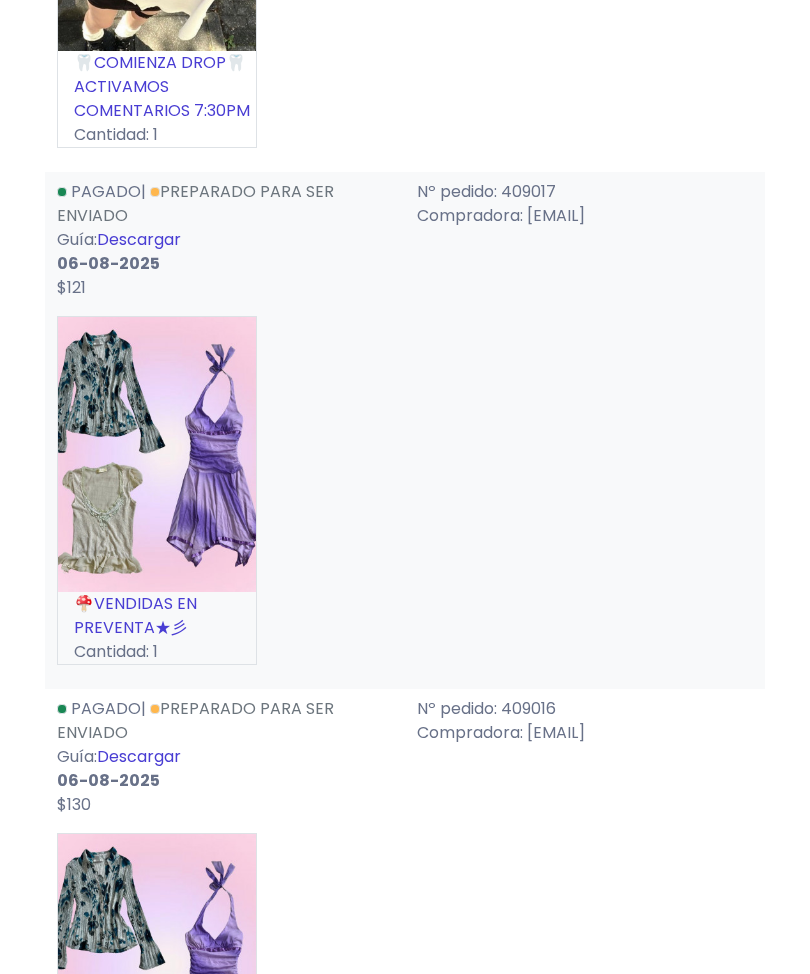 scroll, scrollTop: 624, scrollLeft: 0, axis: vertical 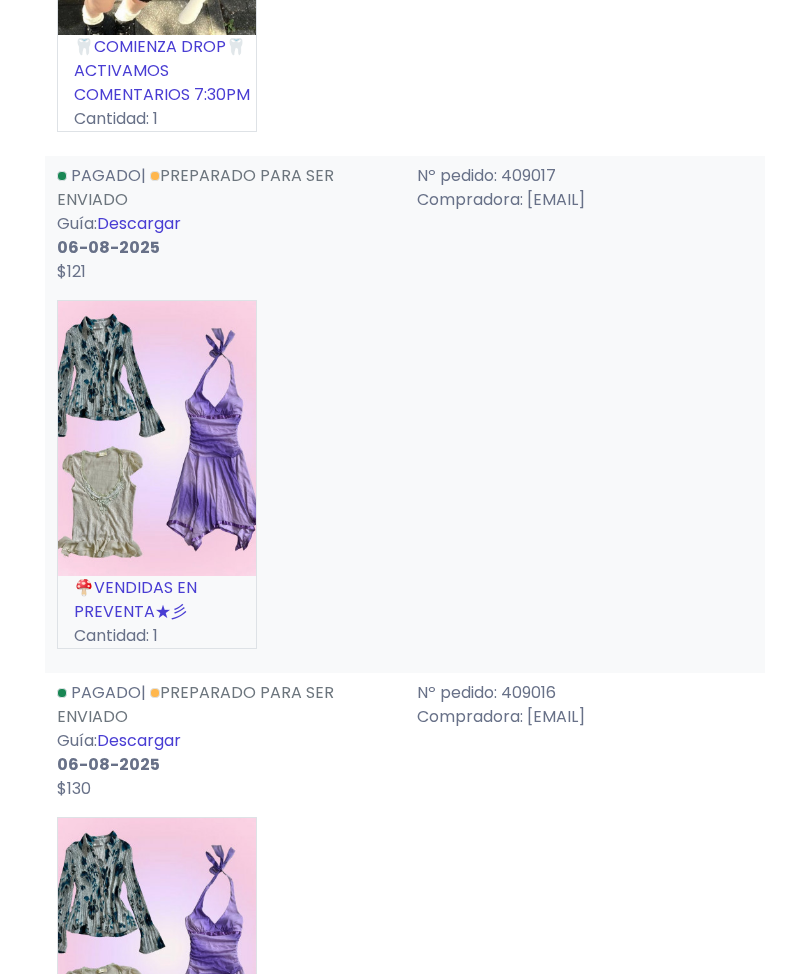 click on "Descargar" at bounding box center (139, 741) 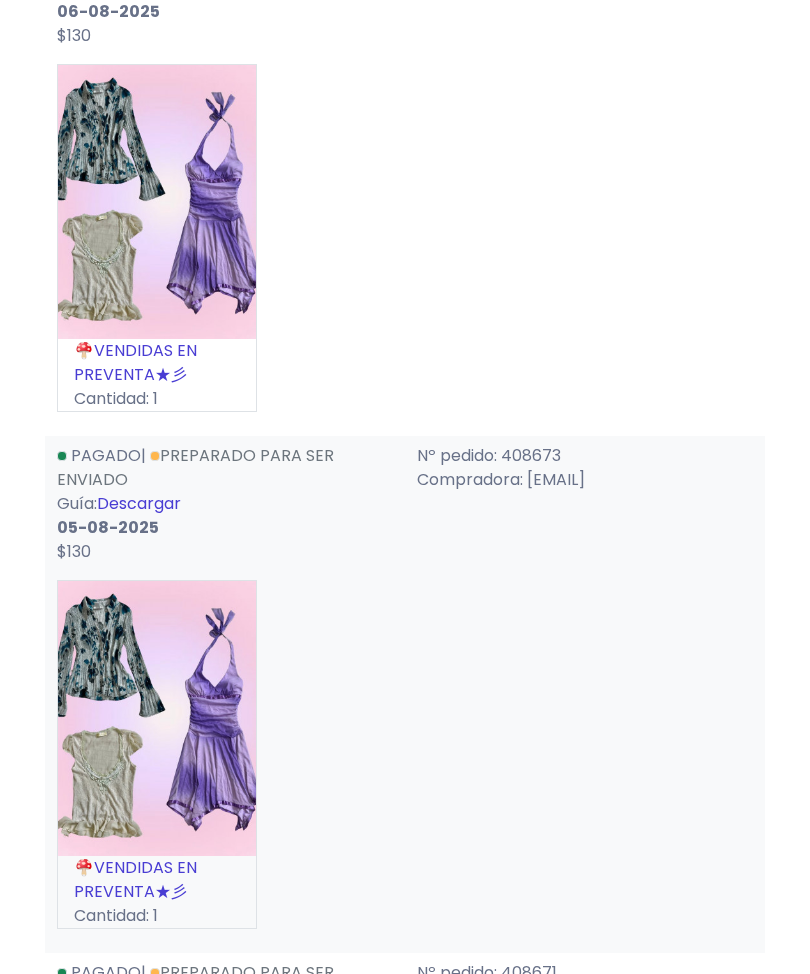 scroll, scrollTop: 1389, scrollLeft: 0, axis: vertical 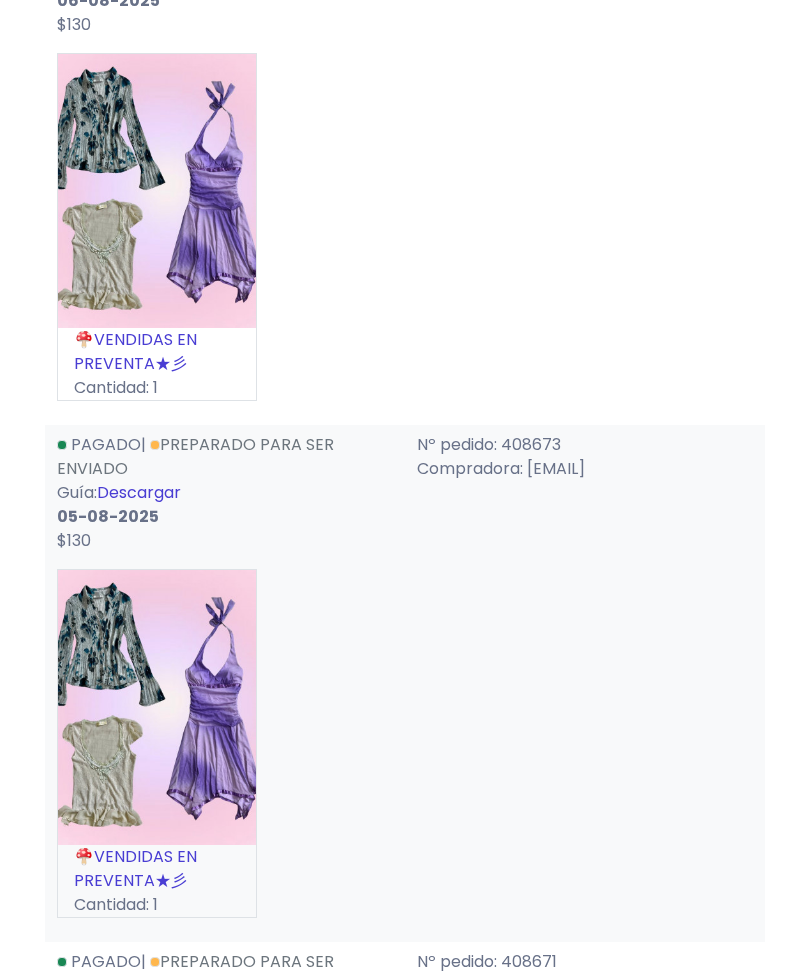 click on "Descargar" at bounding box center [139, 492] 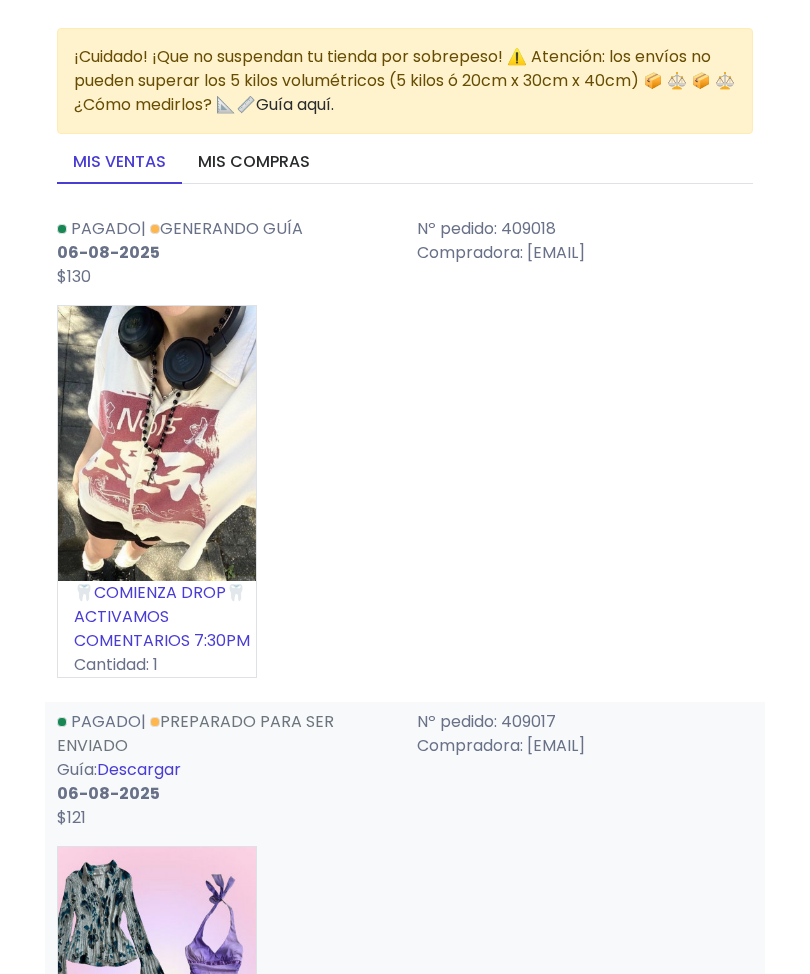 scroll, scrollTop: 0, scrollLeft: 0, axis: both 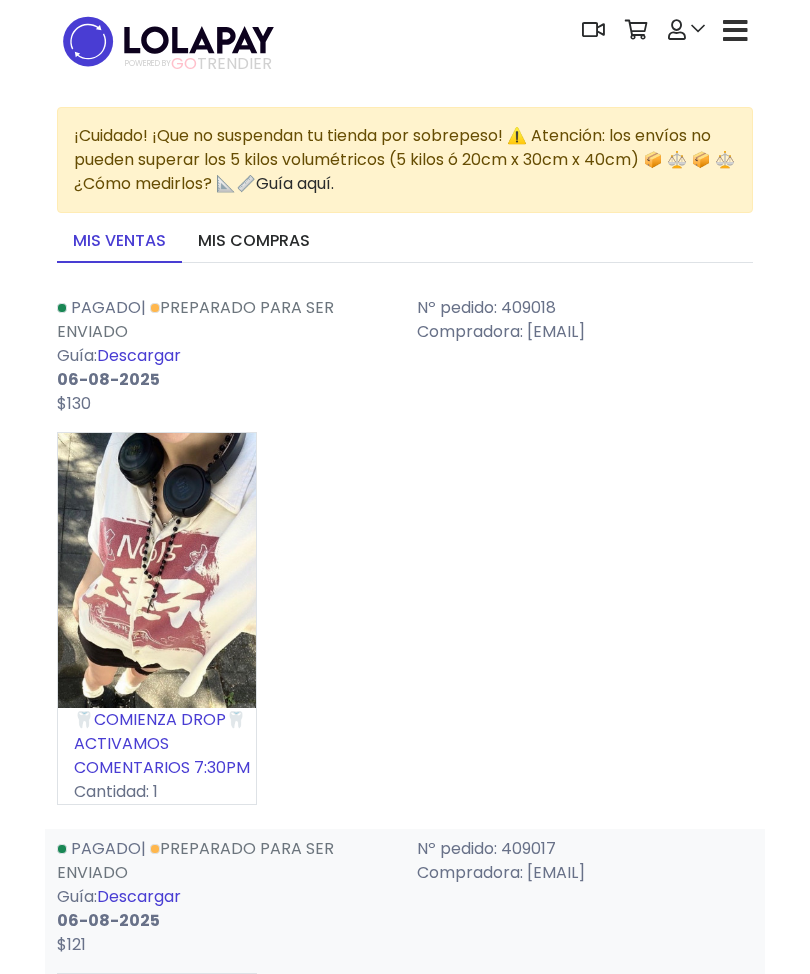 click on "Descargar" at bounding box center [139, 355] 